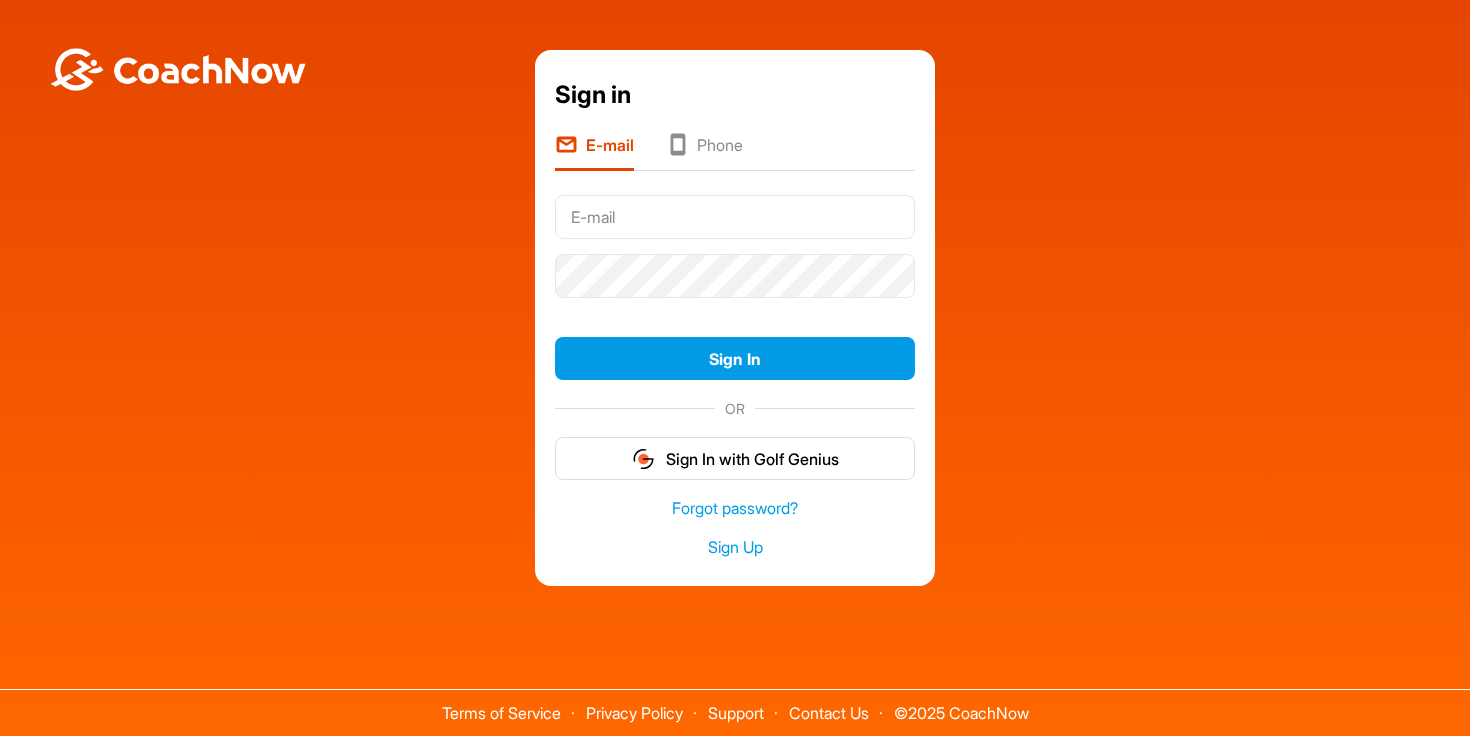 scroll, scrollTop: 0, scrollLeft: 0, axis: both 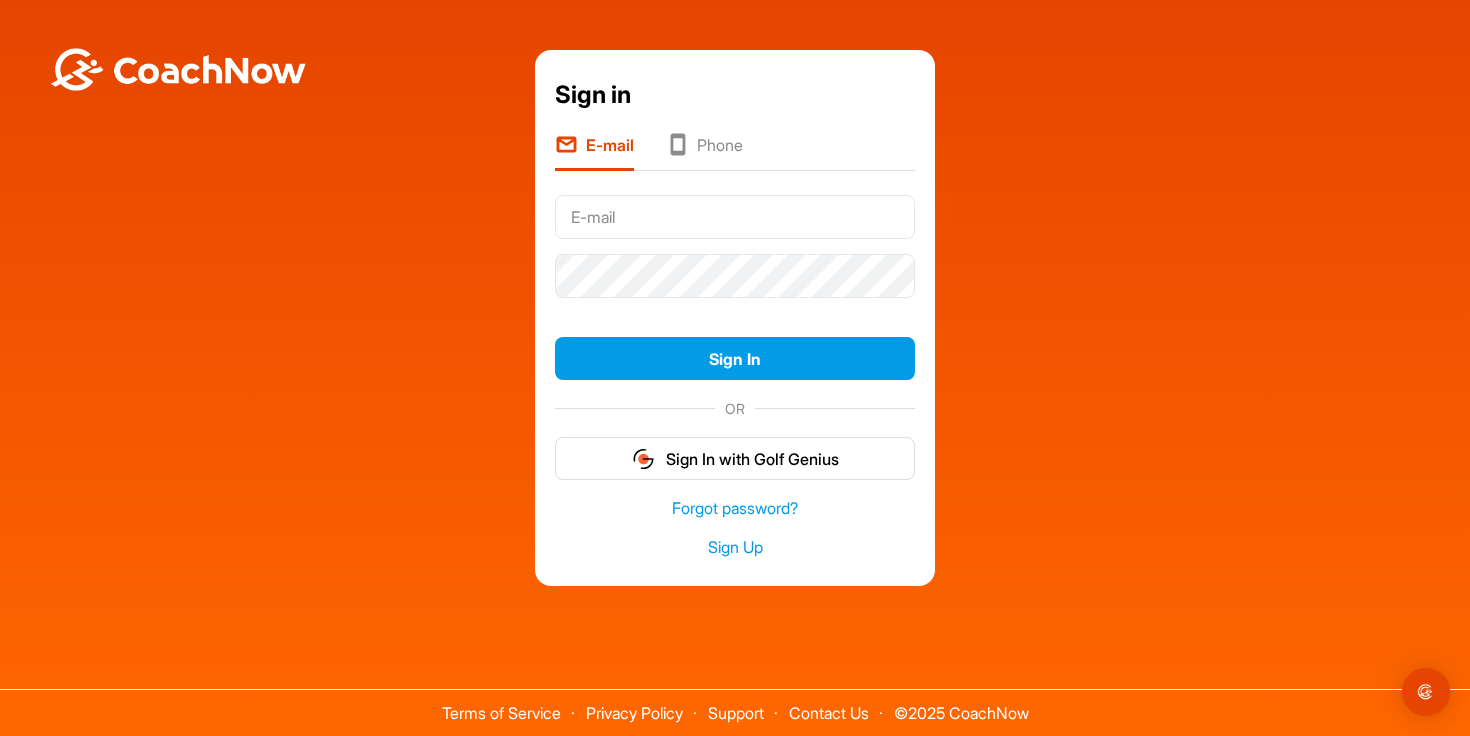 click at bounding box center [735, 217] 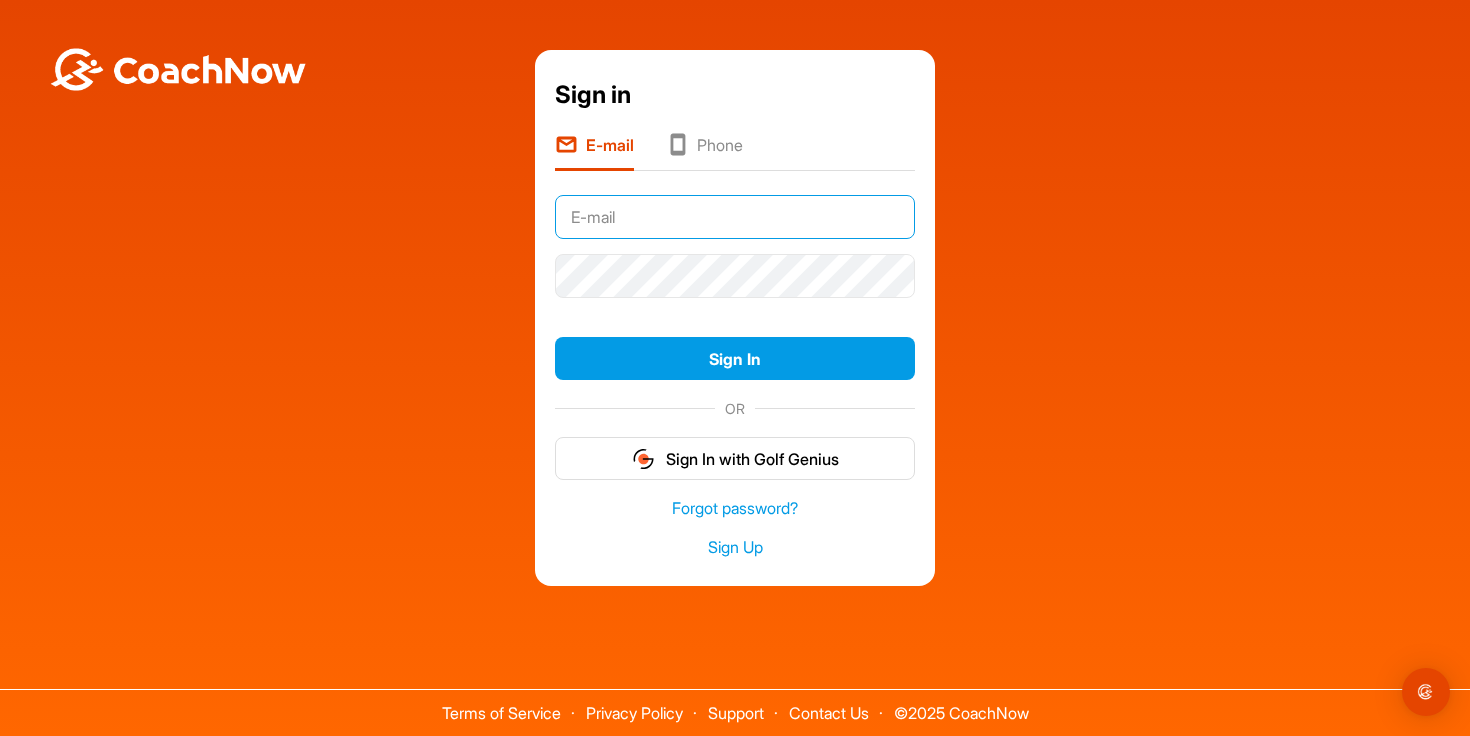type on "[EMAIL]" 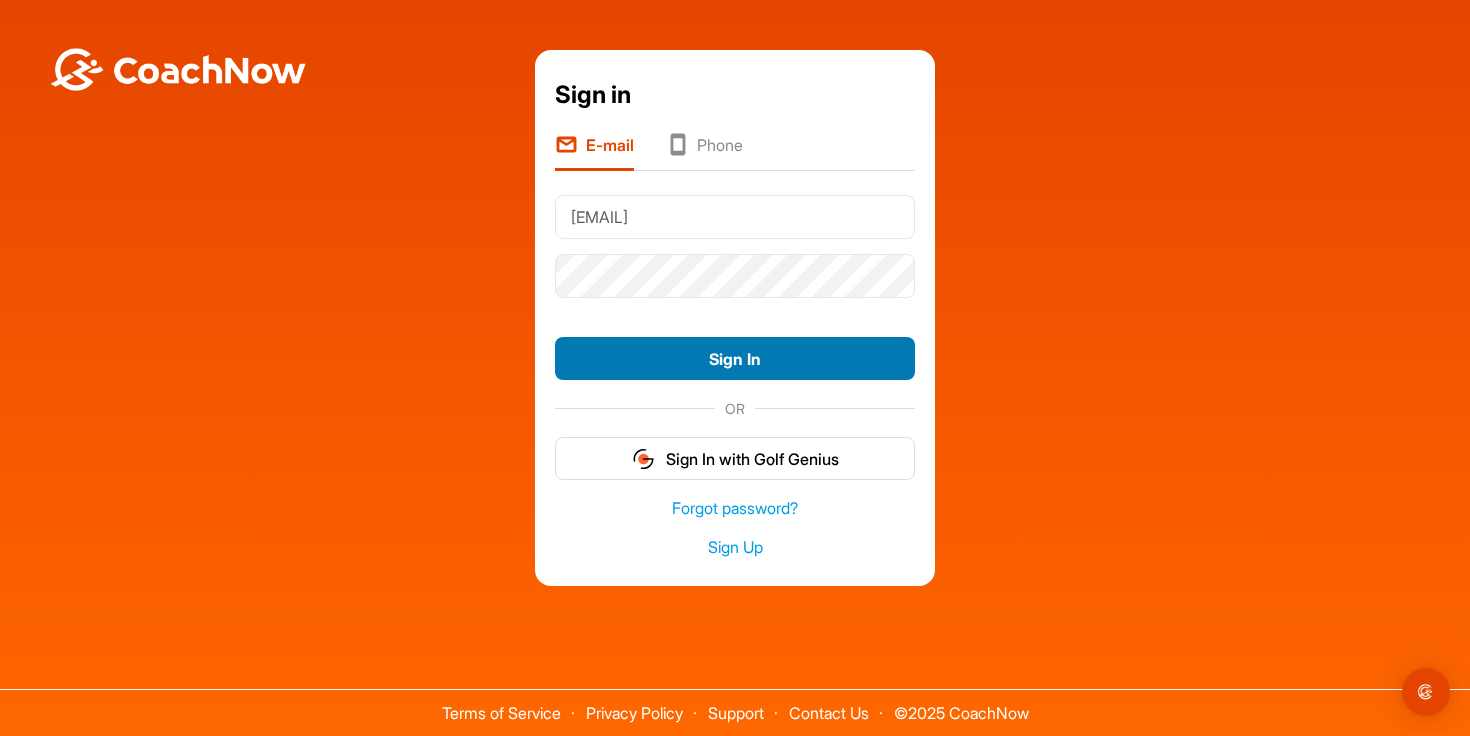 click on "Sign In" at bounding box center [735, 358] 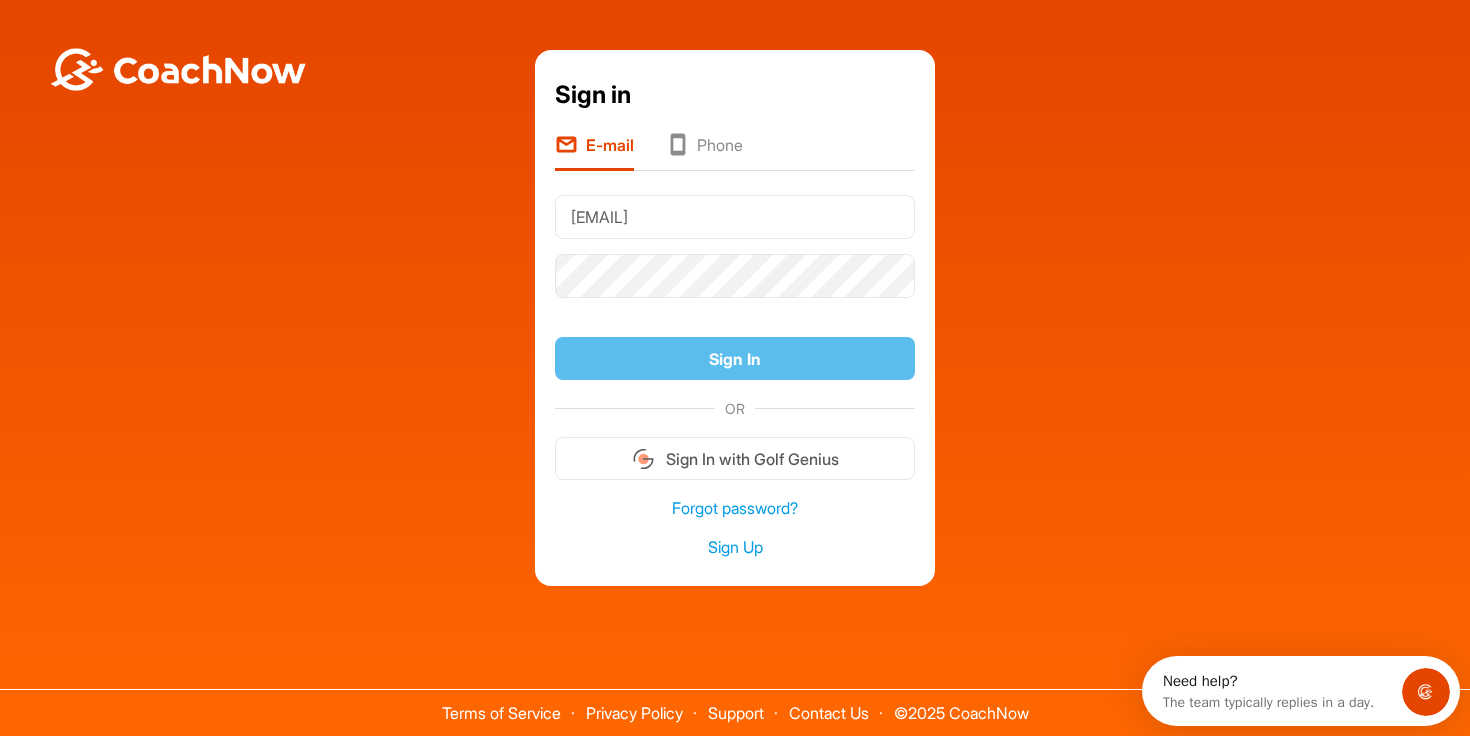 scroll, scrollTop: 0, scrollLeft: 0, axis: both 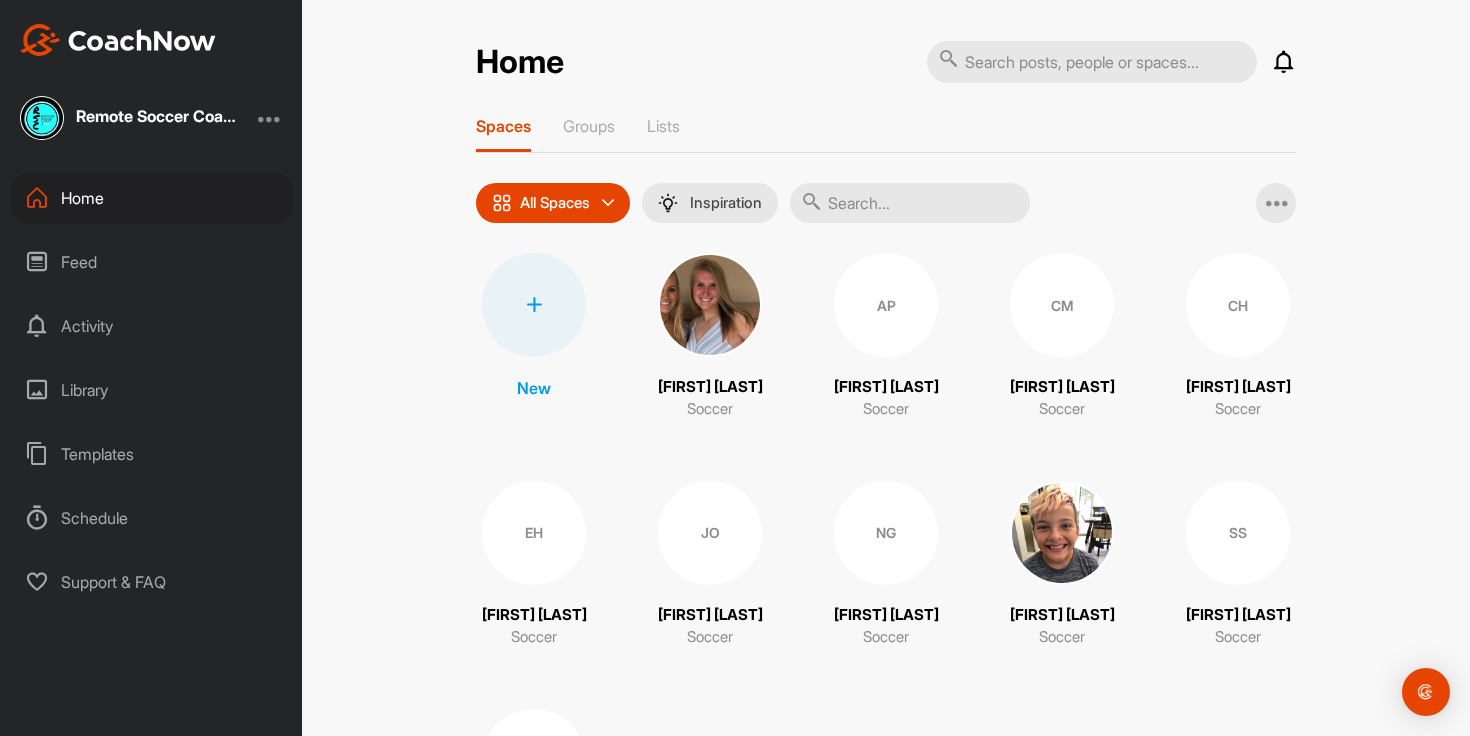 click on "Library" at bounding box center (152, 390) 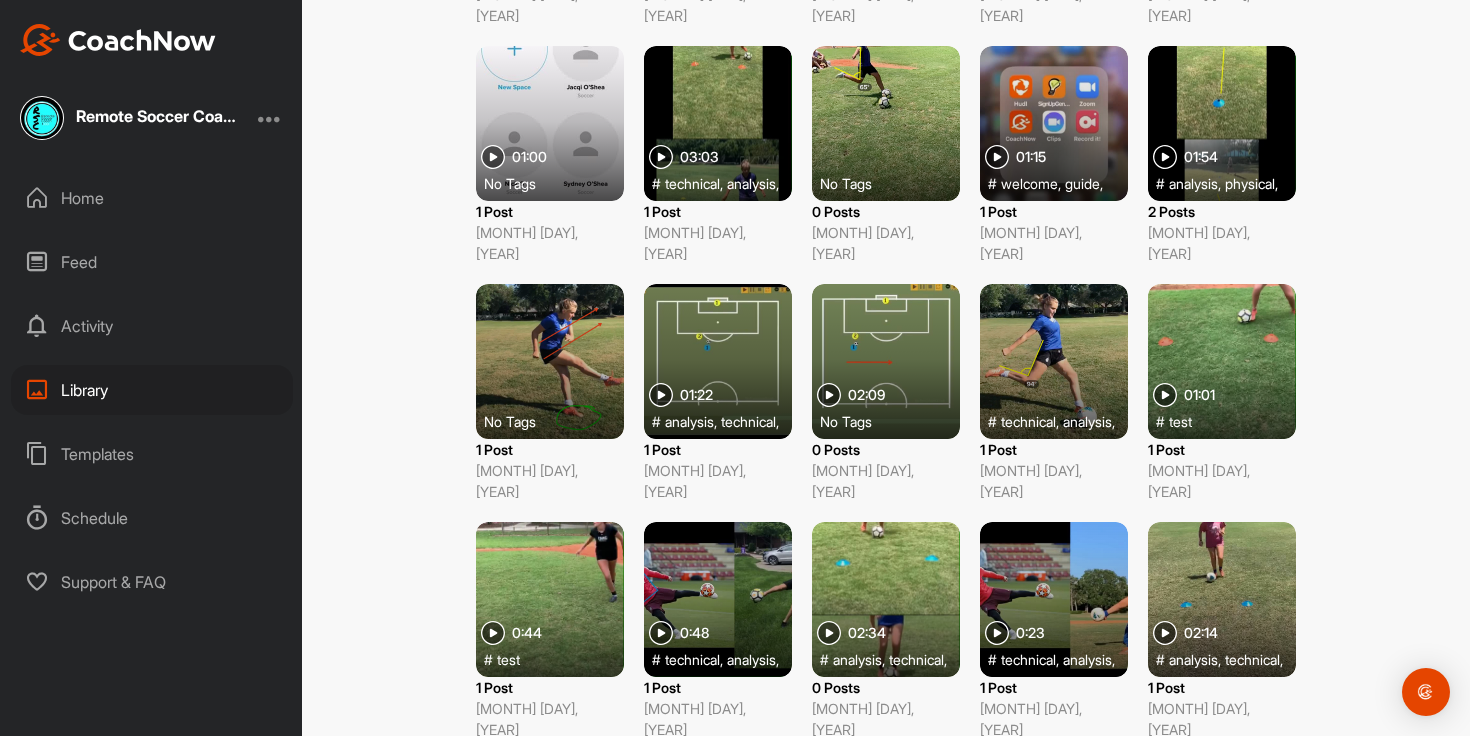 scroll, scrollTop: 2011, scrollLeft: 0, axis: vertical 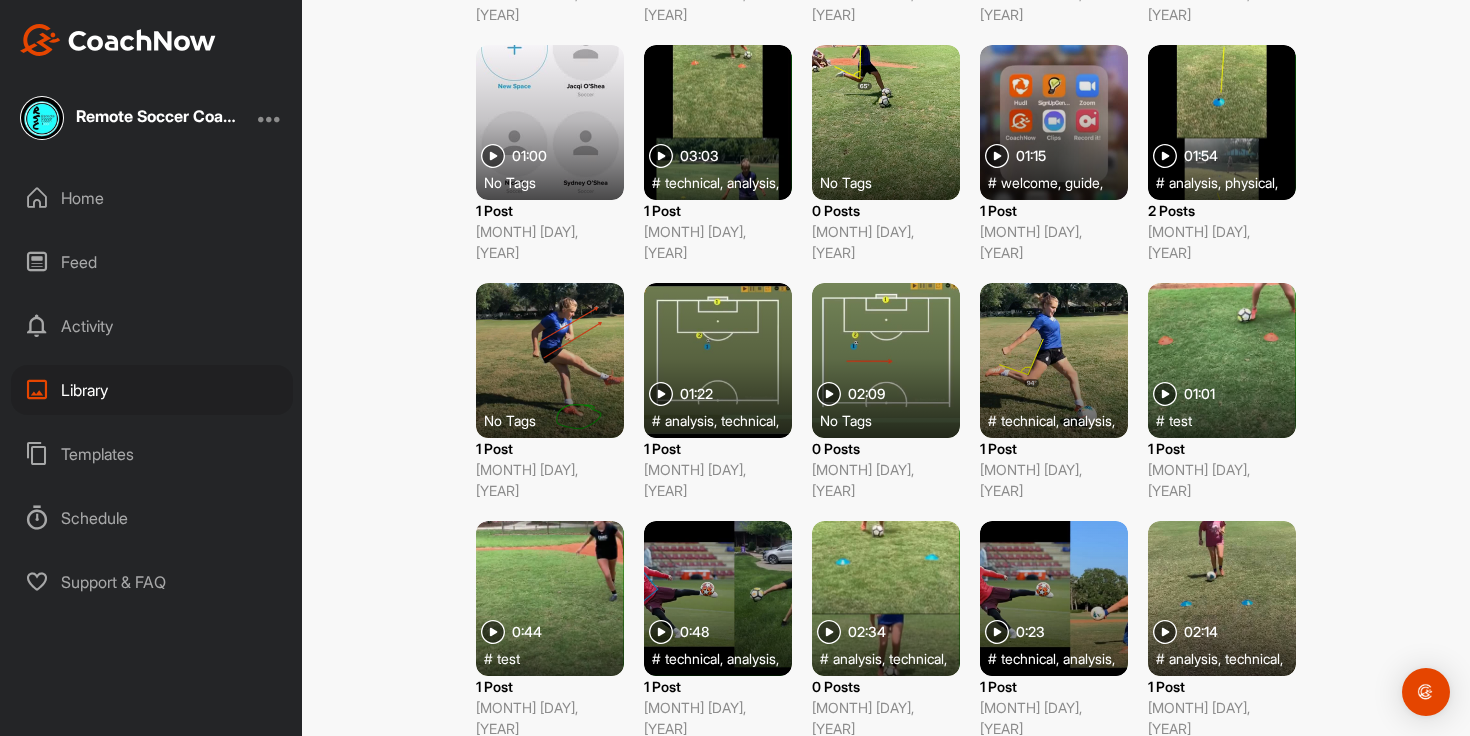 click at bounding box center (550, 360) 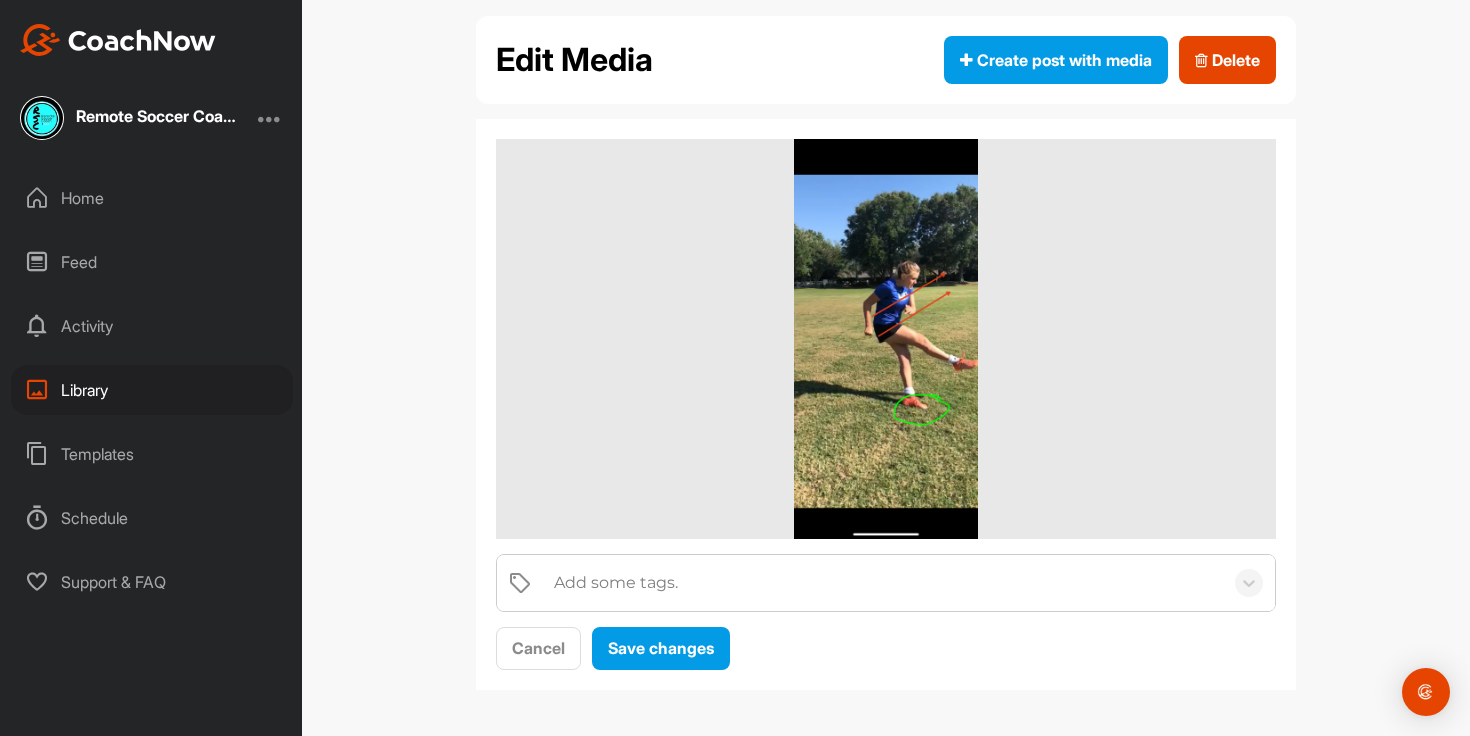 scroll, scrollTop: 0, scrollLeft: 0, axis: both 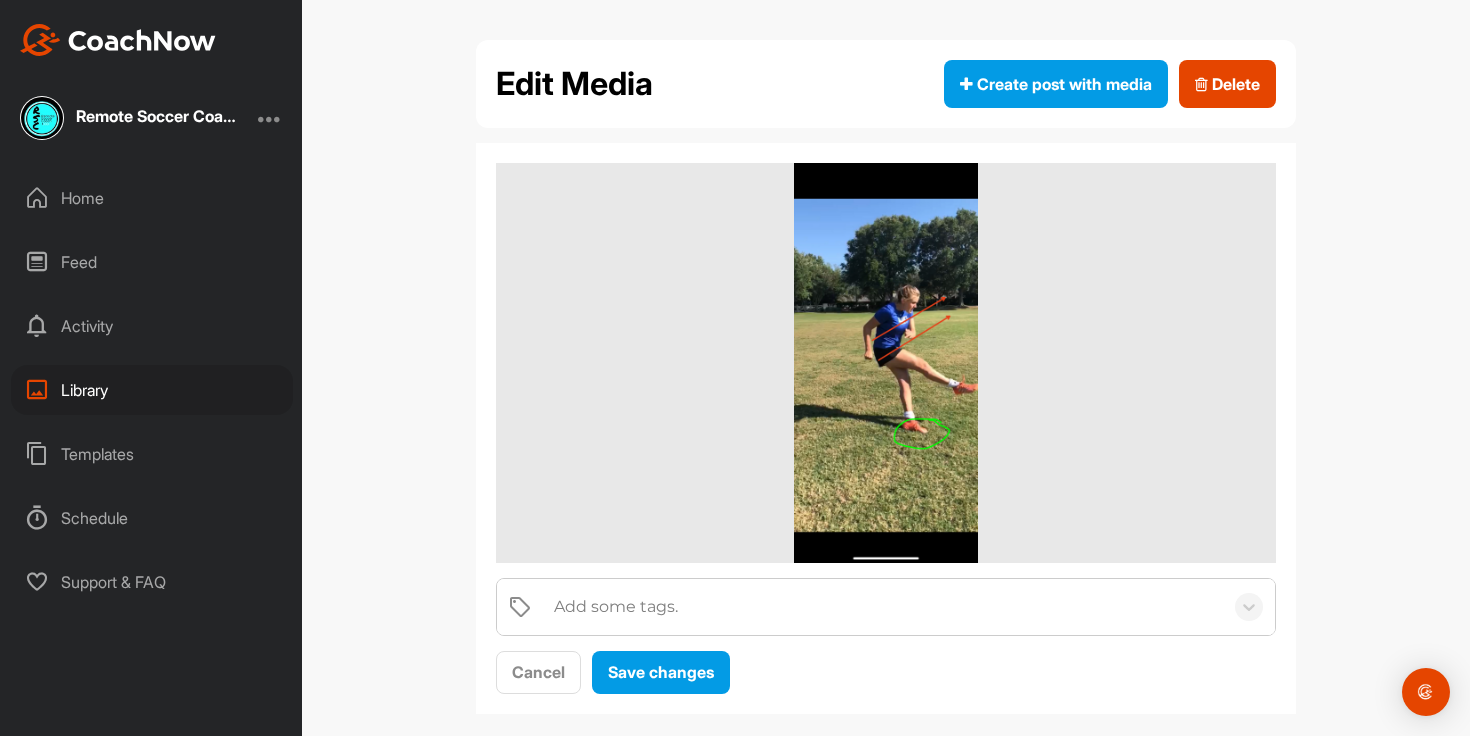 click at bounding box center (886, 363) 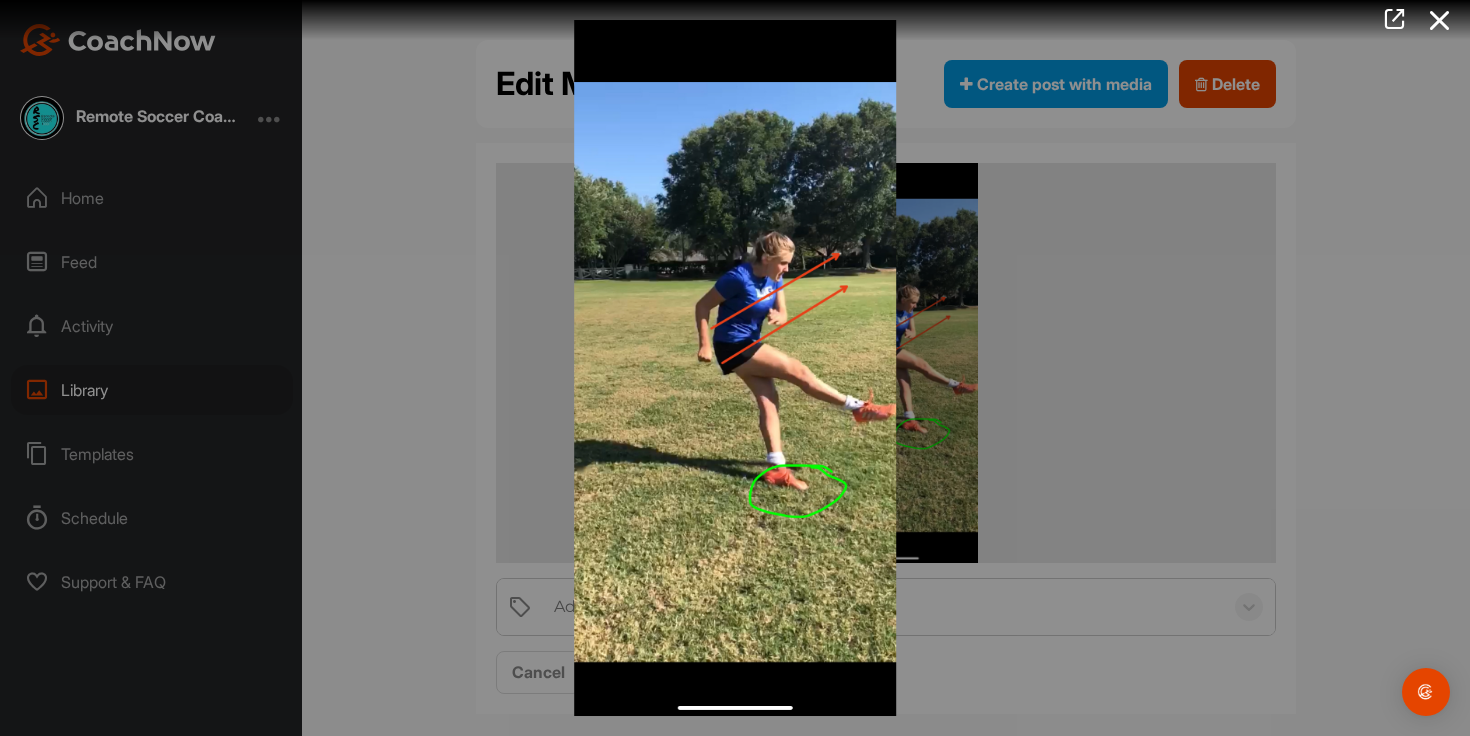 click at bounding box center (735, 368) 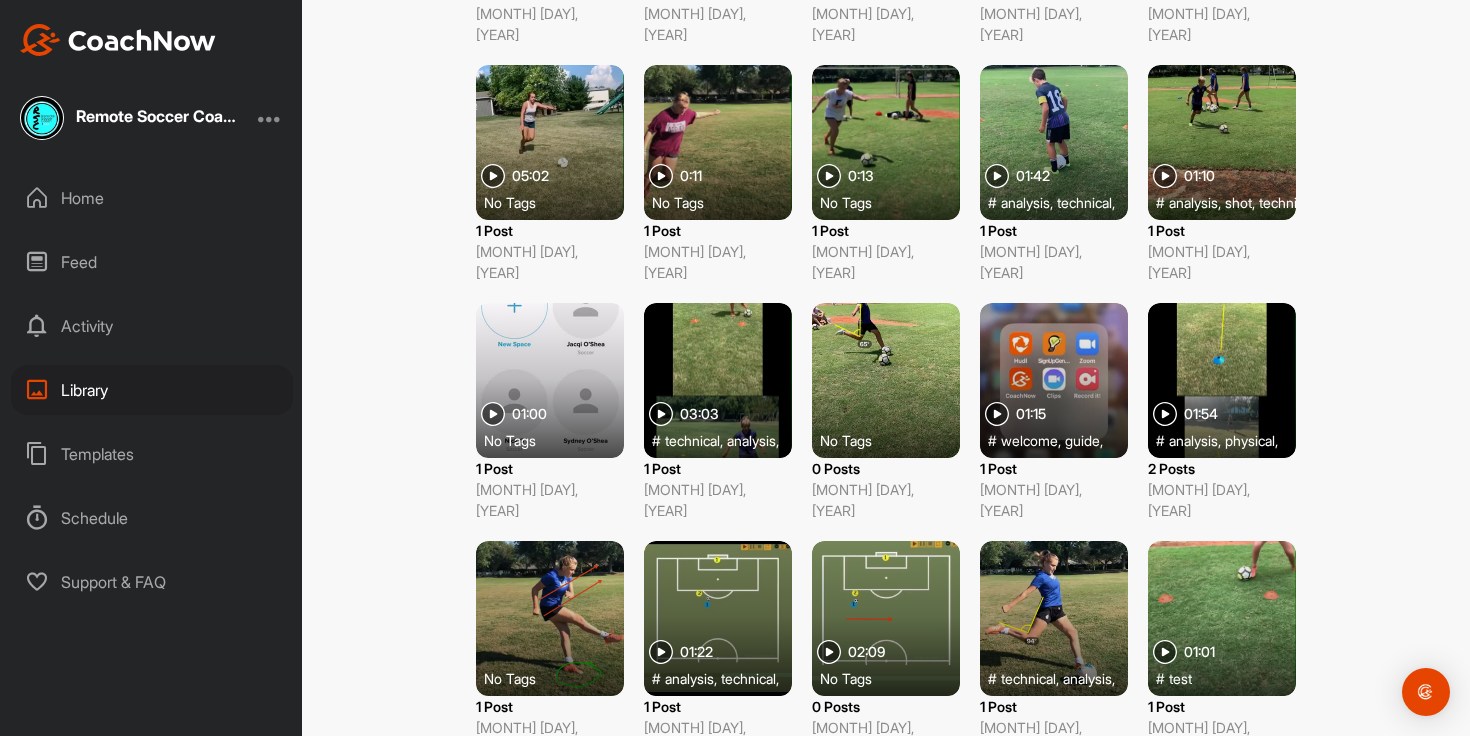 scroll, scrollTop: 1763, scrollLeft: 0, axis: vertical 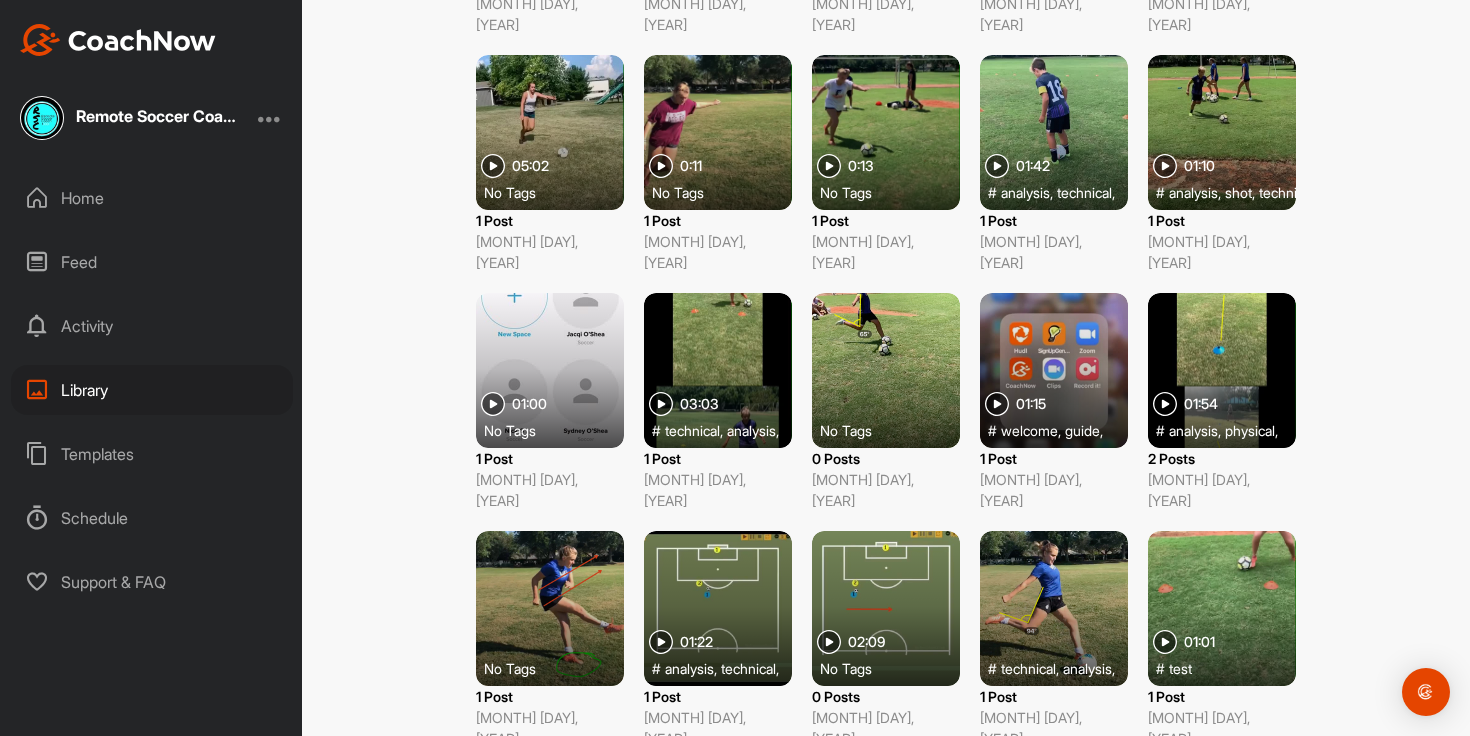 click at bounding box center [1054, 608] 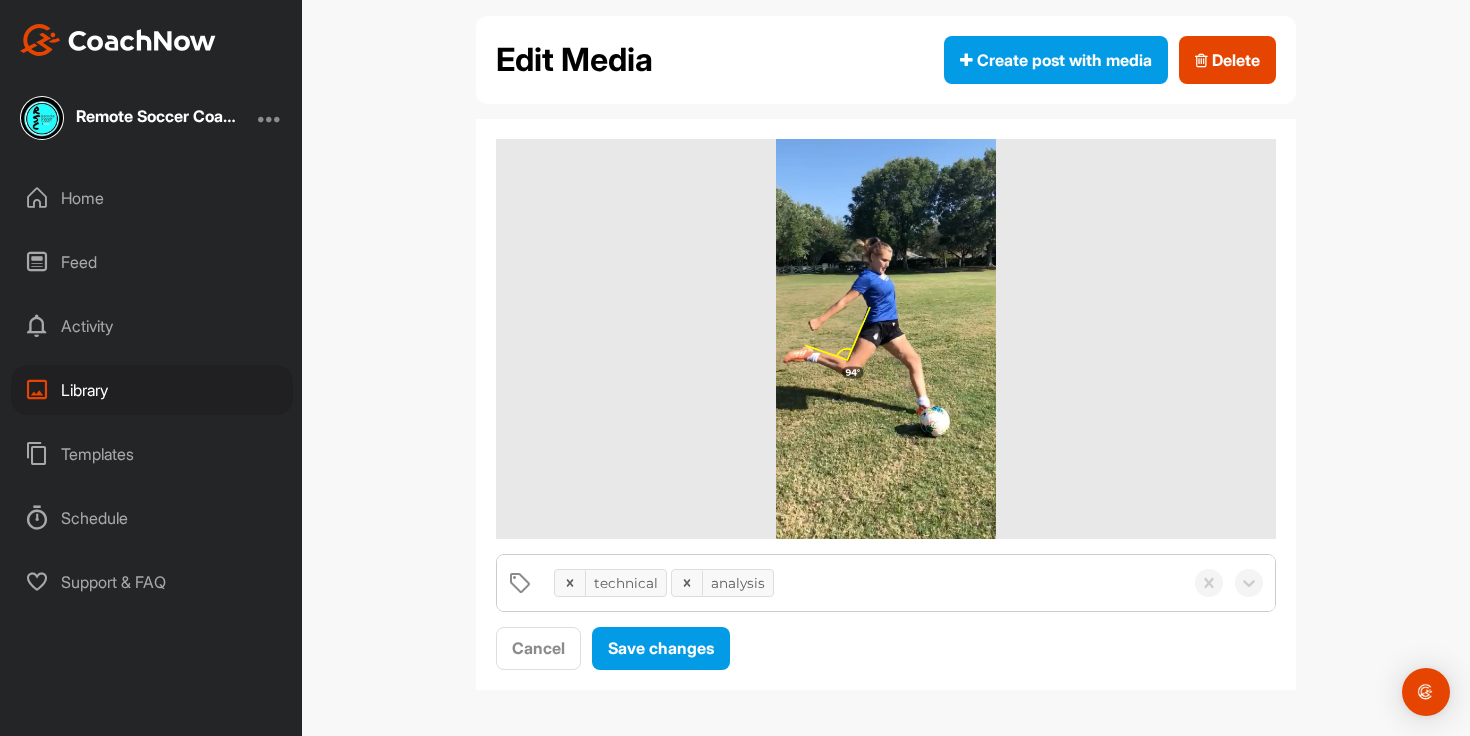 scroll, scrollTop: 23, scrollLeft: 0, axis: vertical 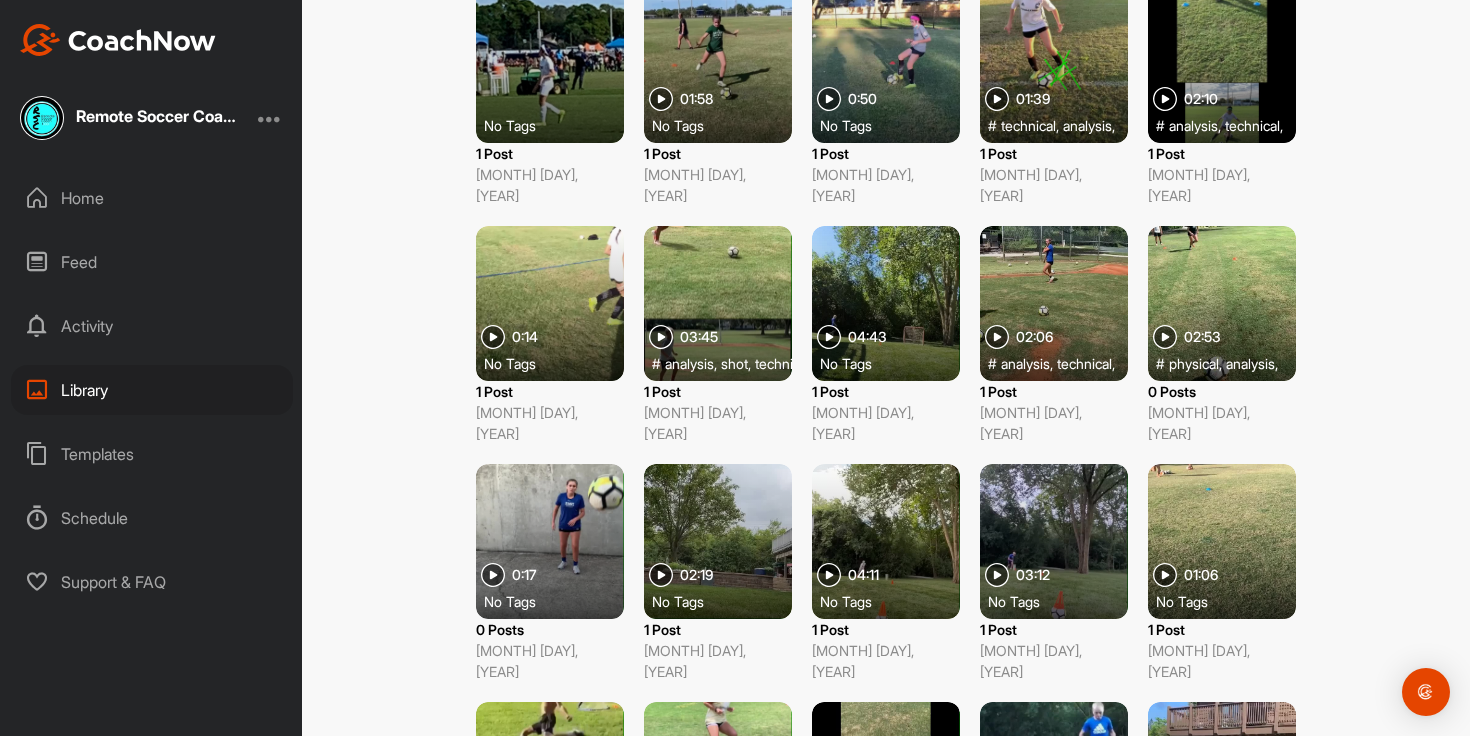 click at bounding box center [550, 541] 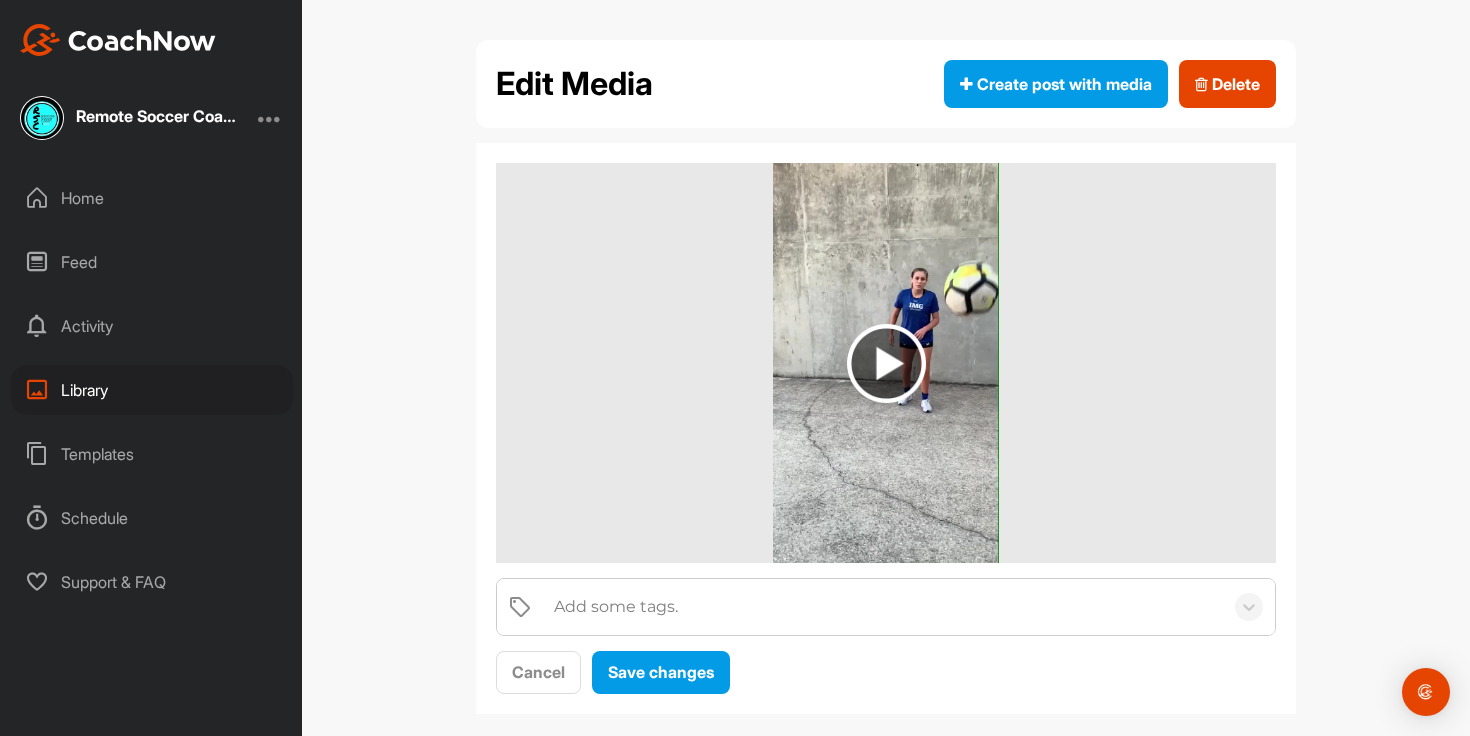 click at bounding box center (886, 363) 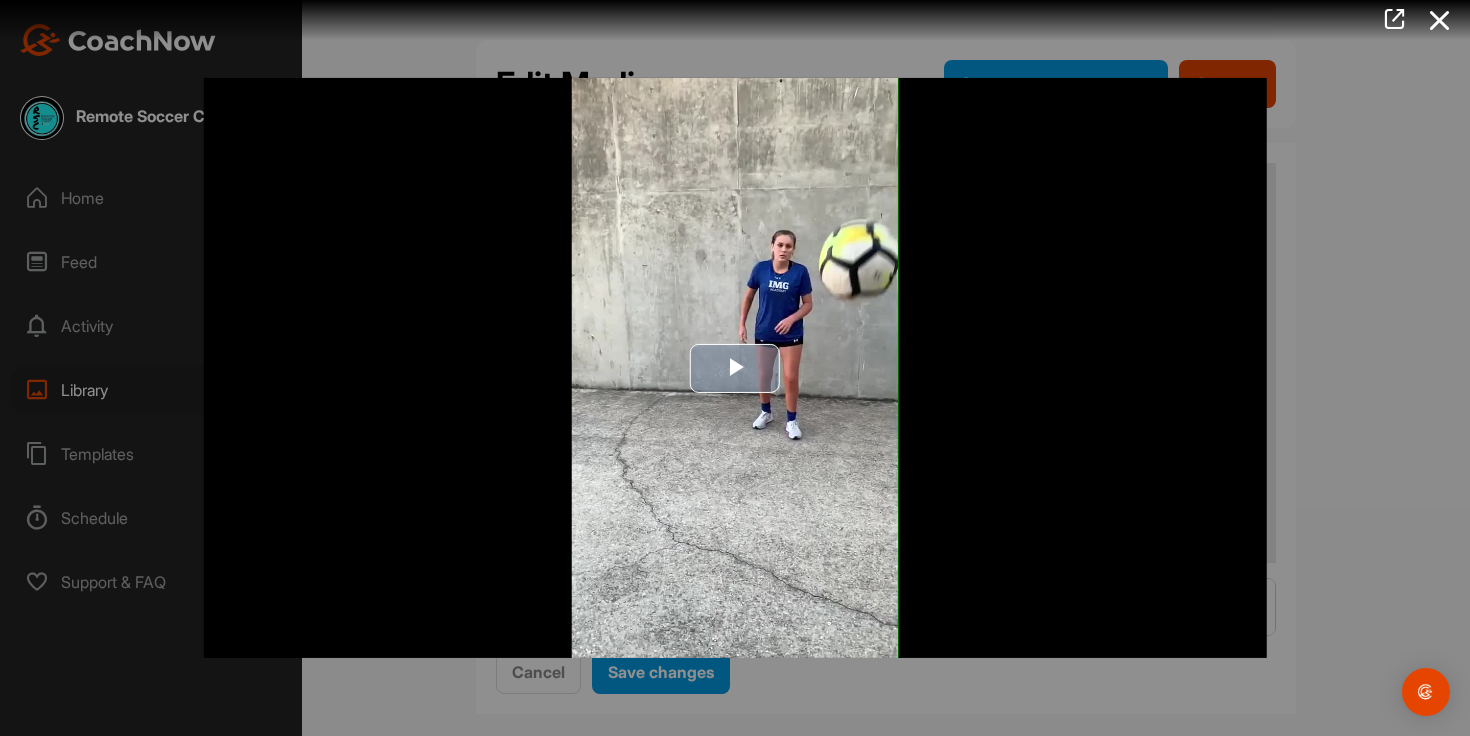 click at bounding box center (735, 368) 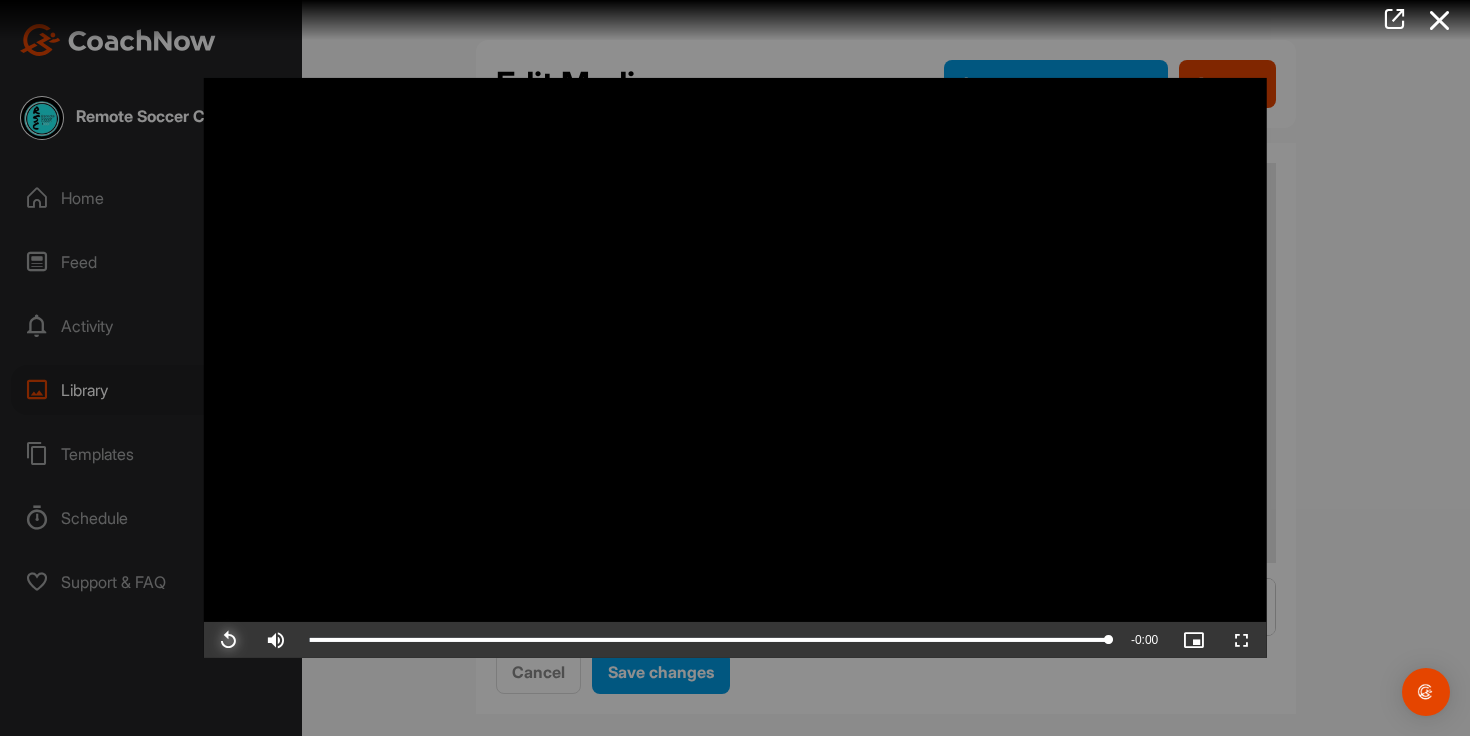 click at bounding box center [228, 640] 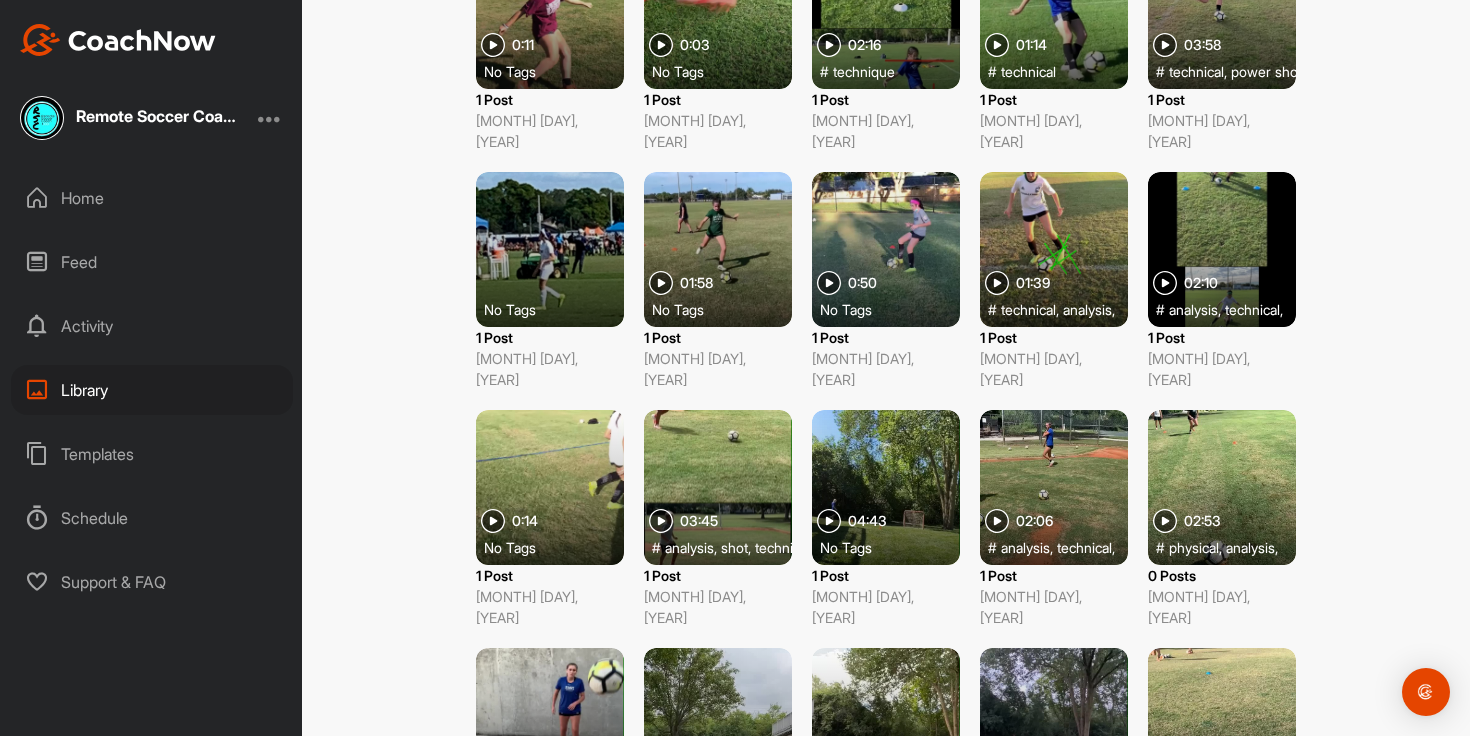 scroll, scrollTop: 461, scrollLeft: 0, axis: vertical 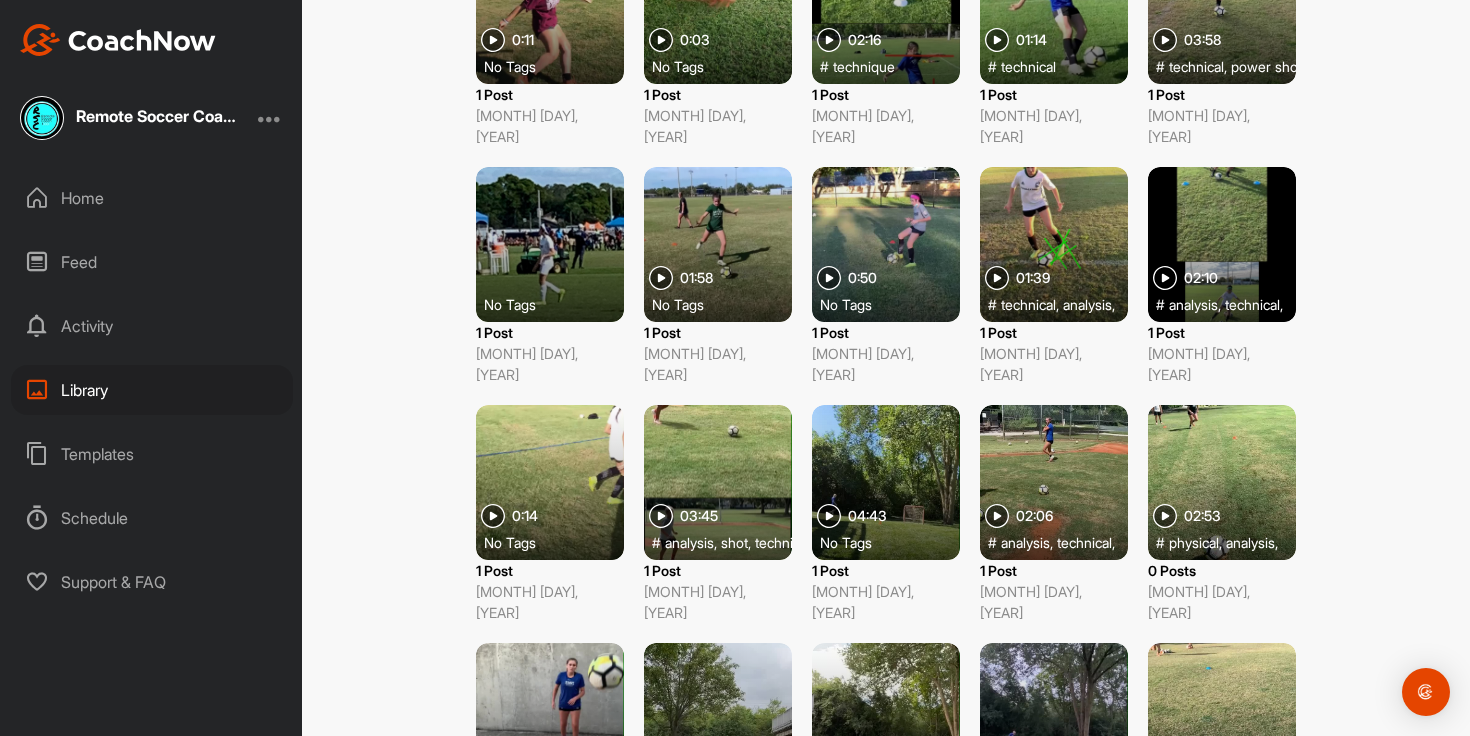 click at bounding box center [718, 482] 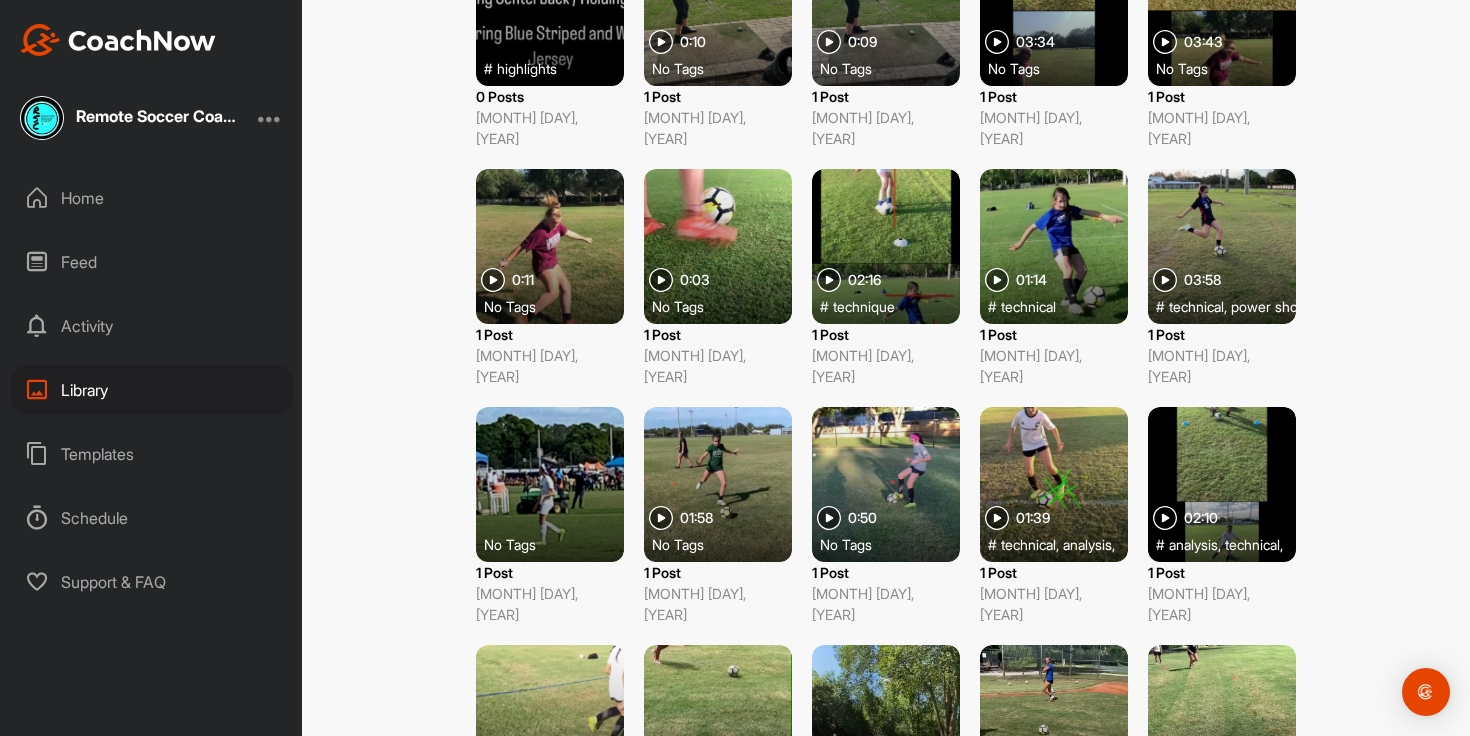 scroll, scrollTop: 223, scrollLeft: 0, axis: vertical 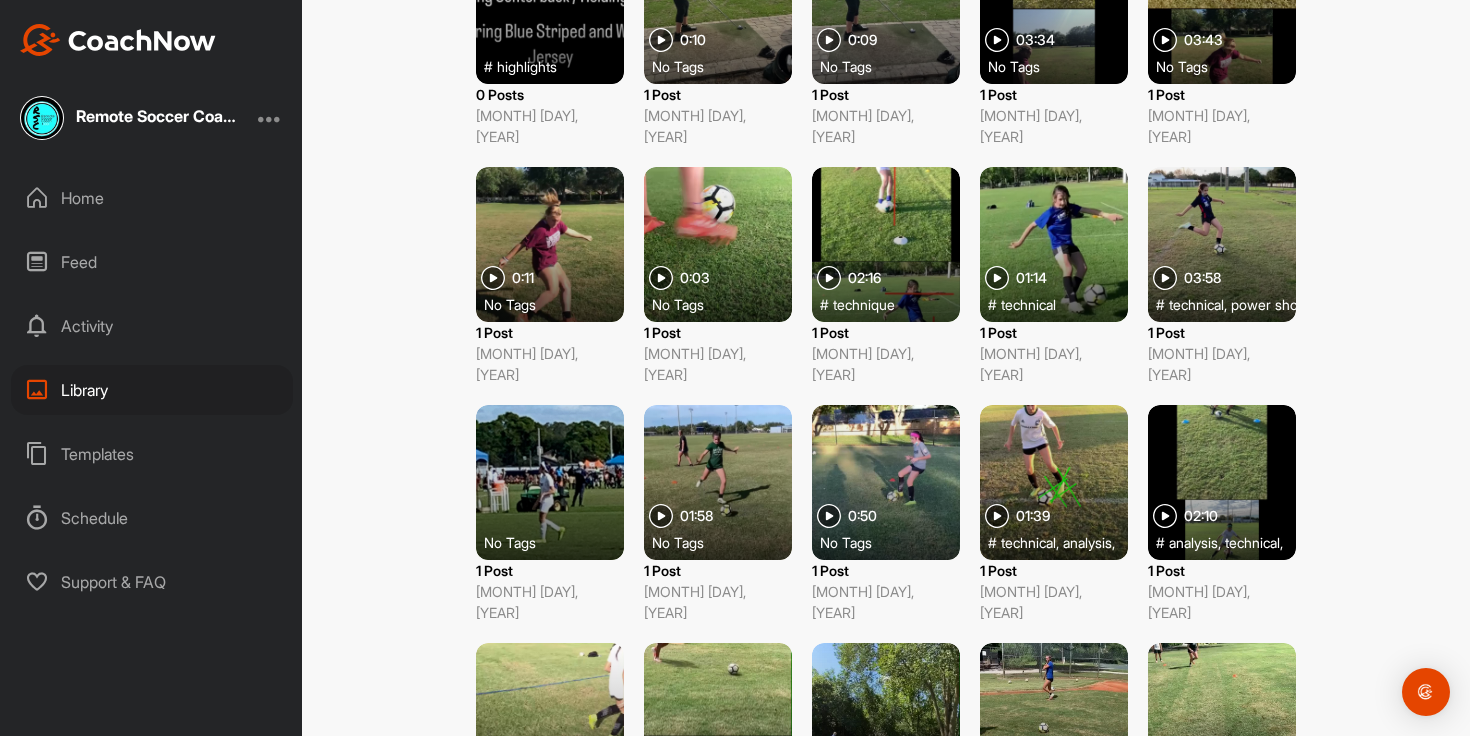 click at bounding box center (1222, 482) 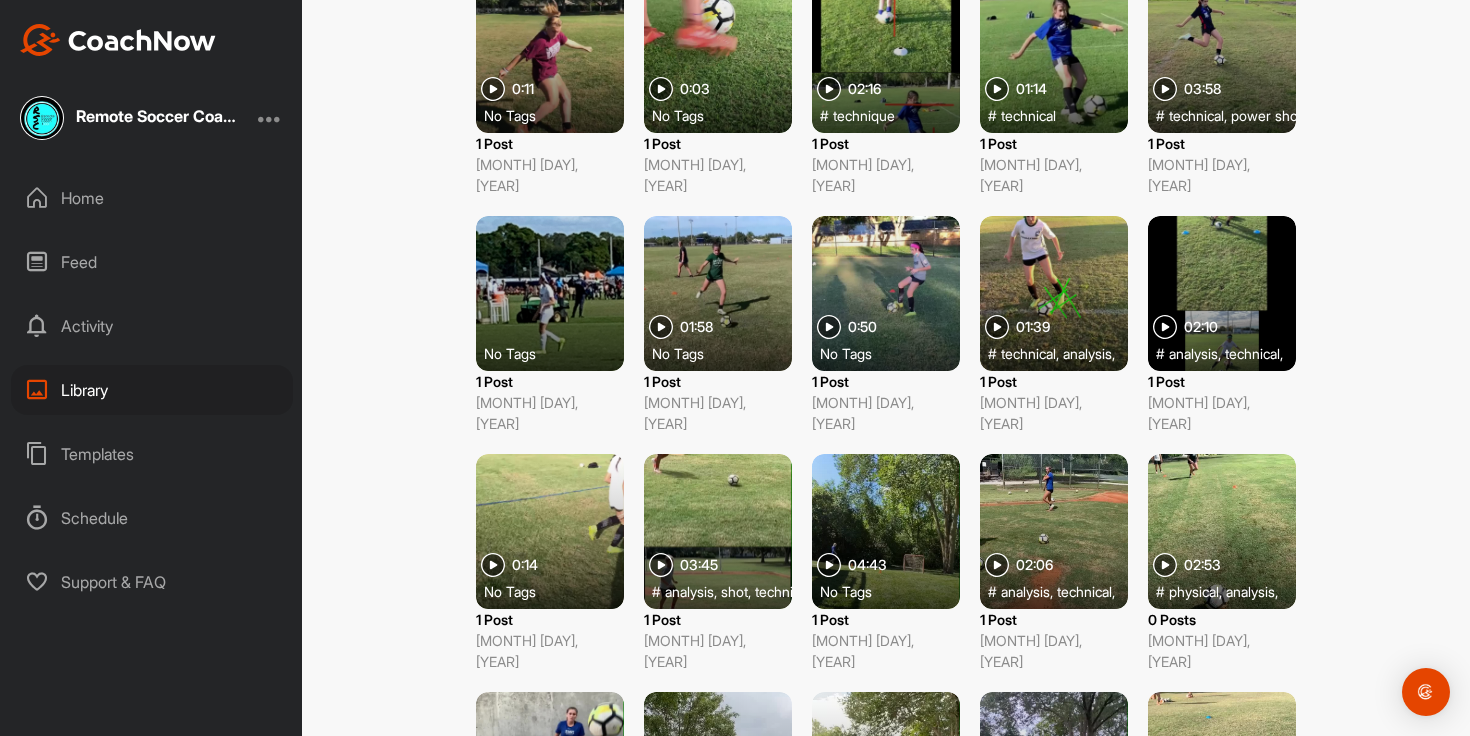 scroll, scrollTop: 500, scrollLeft: 0, axis: vertical 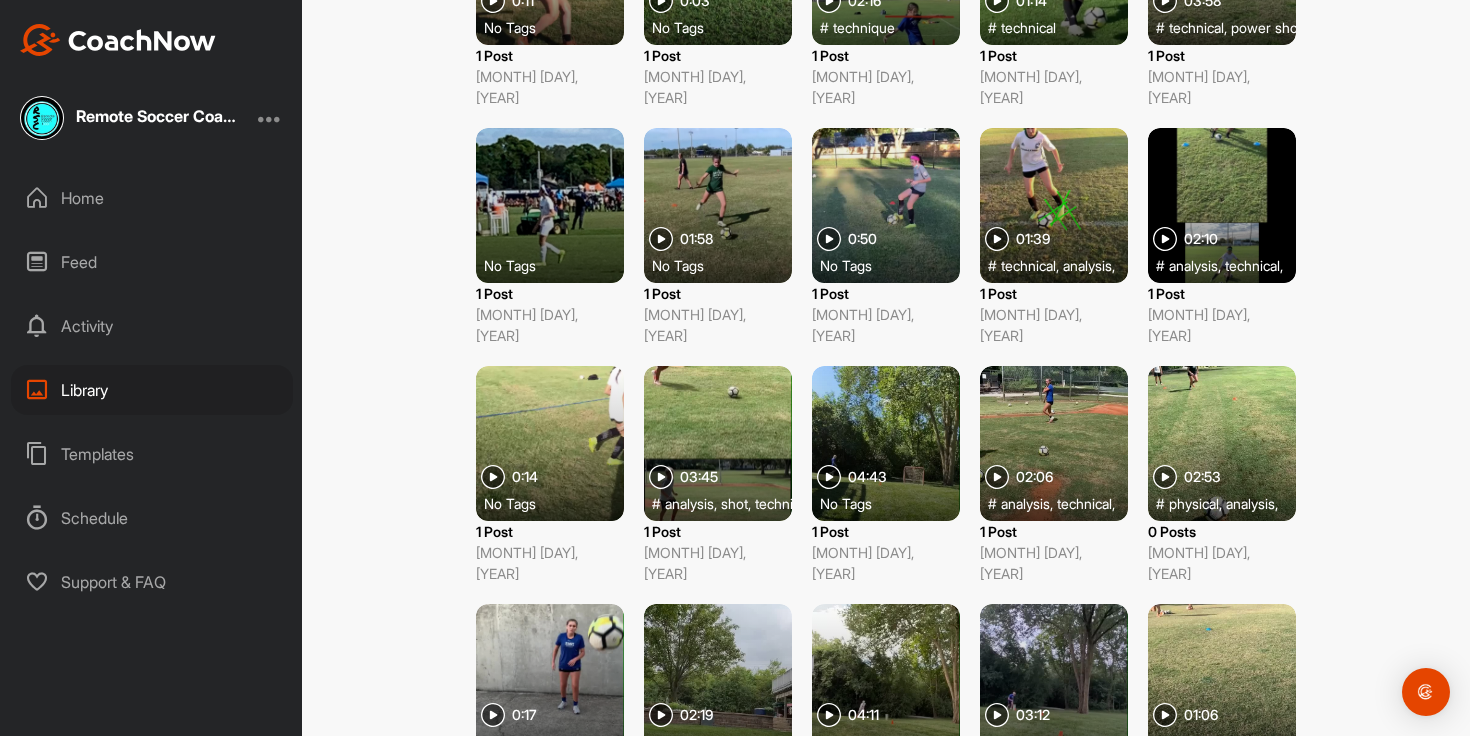 click at bounding box center [718, 443] 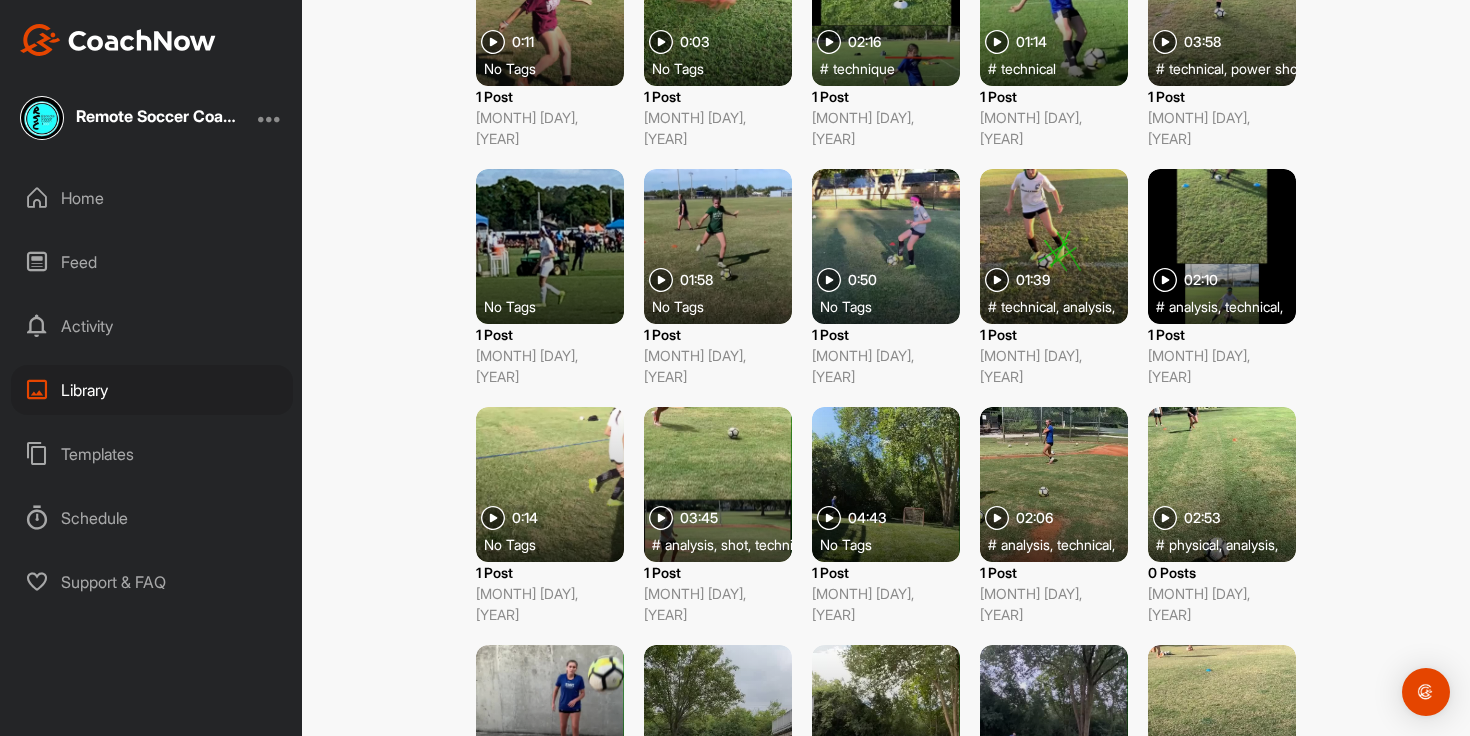 scroll, scrollTop: 462, scrollLeft: 0, axis: vertical 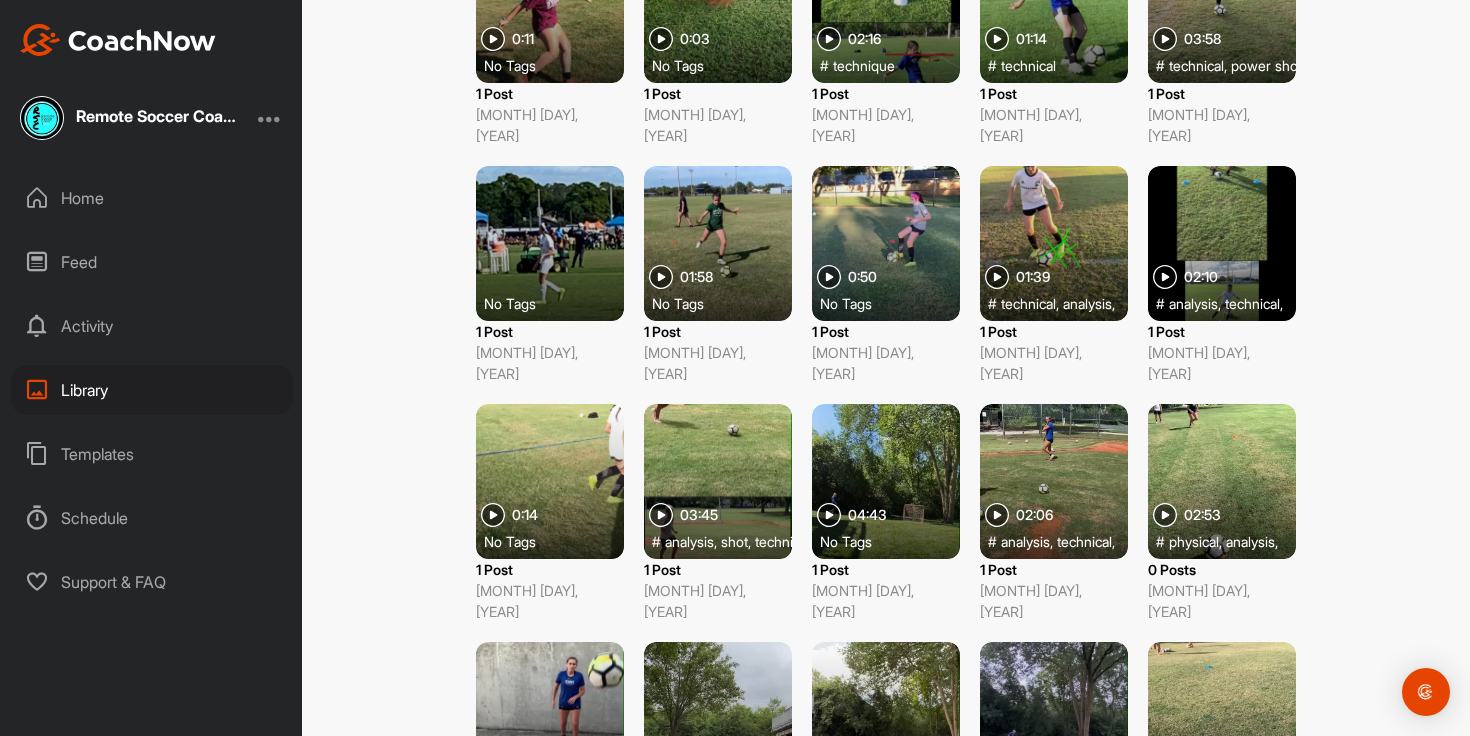 click at bounding box center [1054, 481] 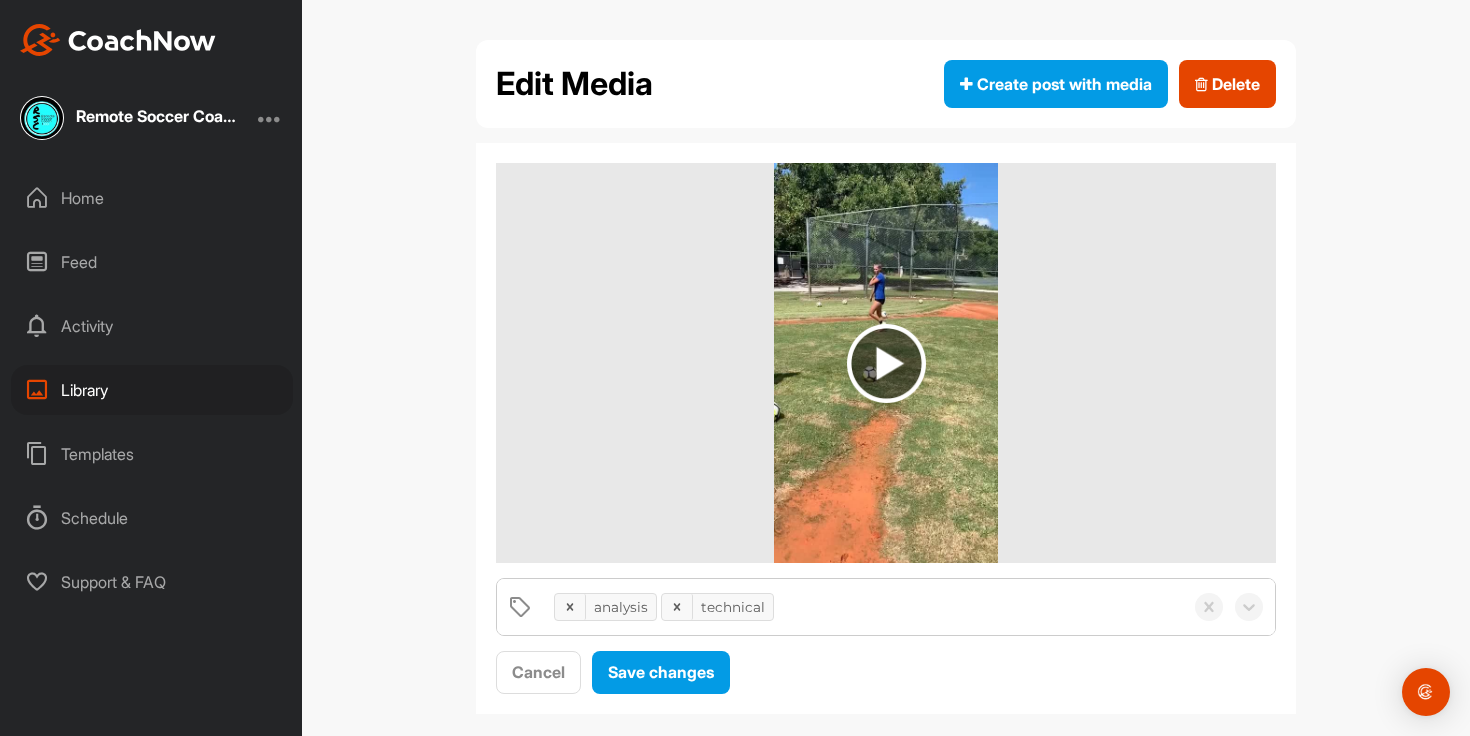 click at bounding box center (886, 363) 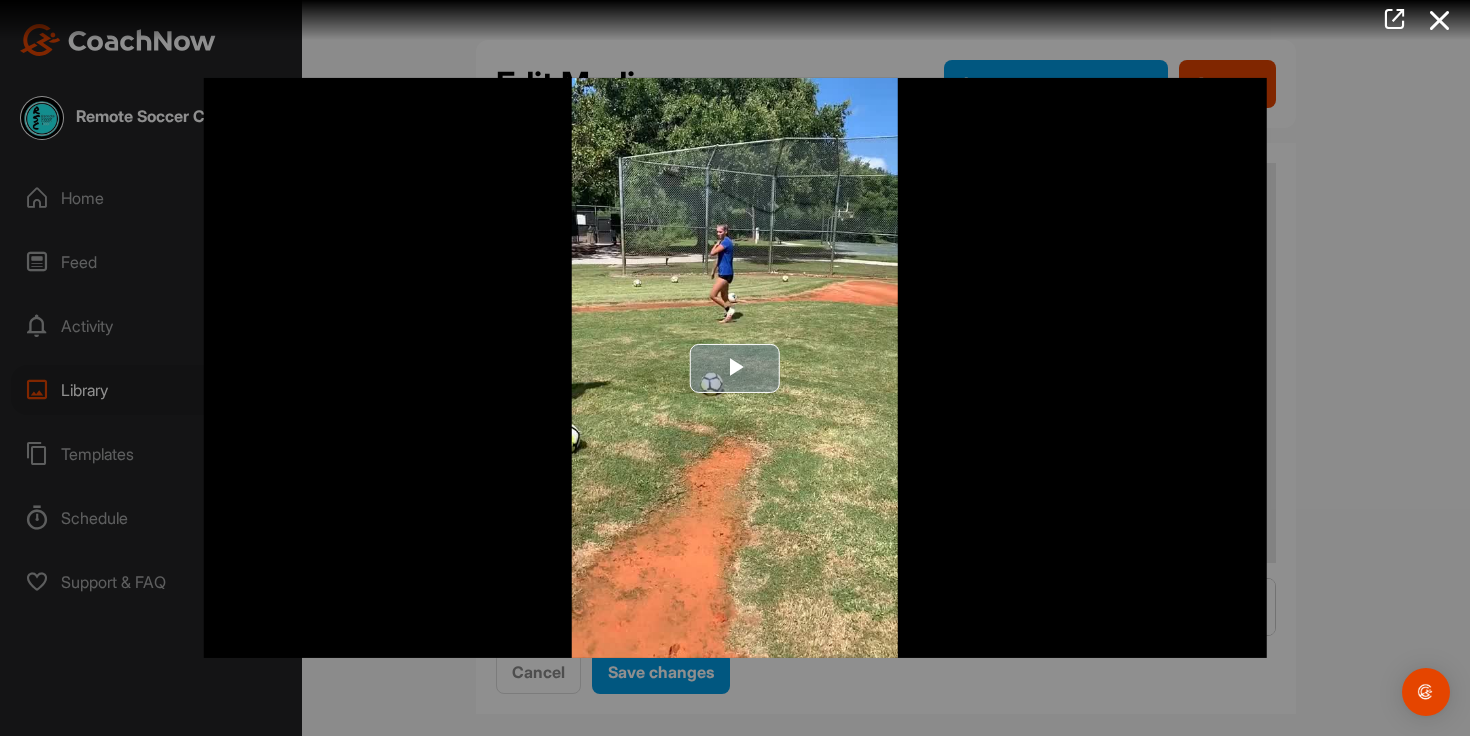 click at bounding box center (735, 368) 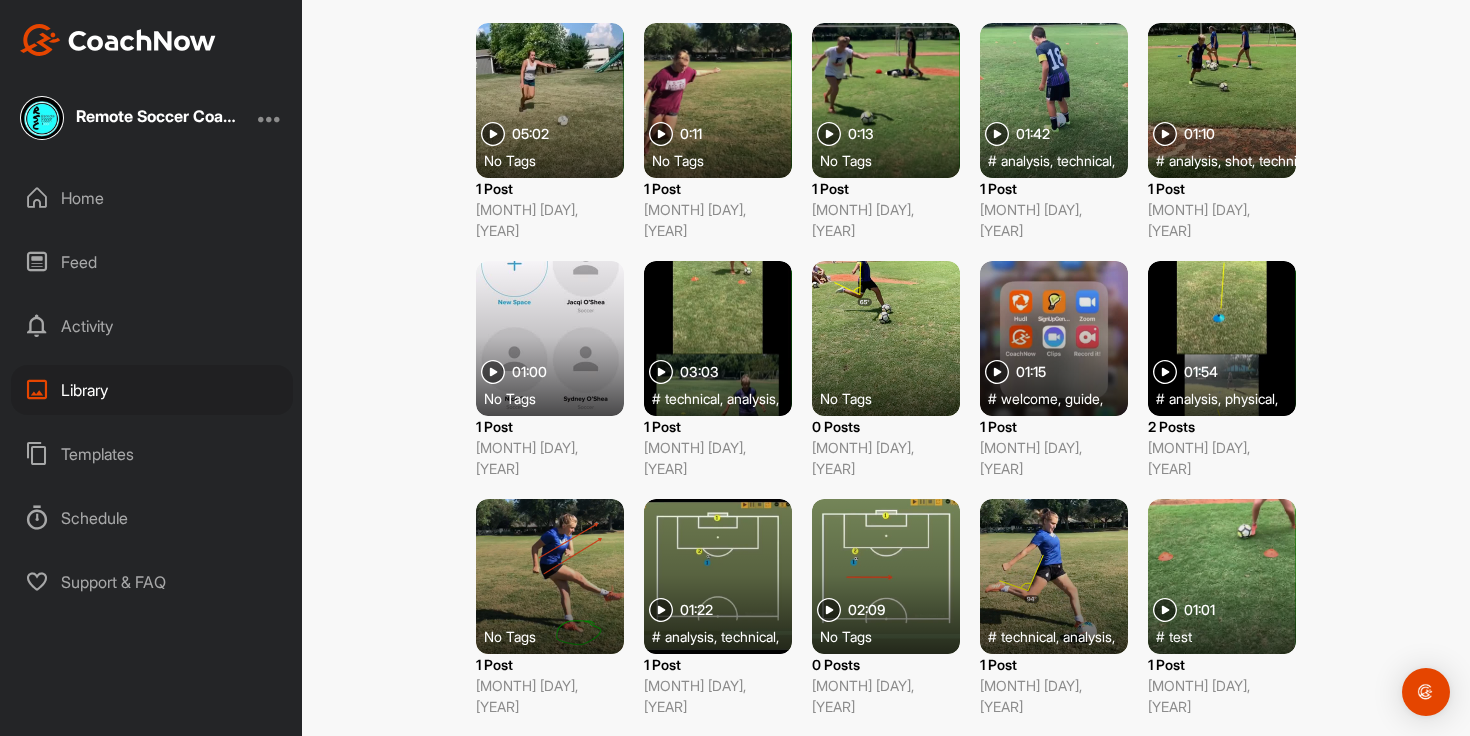 scroll, scrollTop: 1798, scrollLeft: 0, axis: vertical 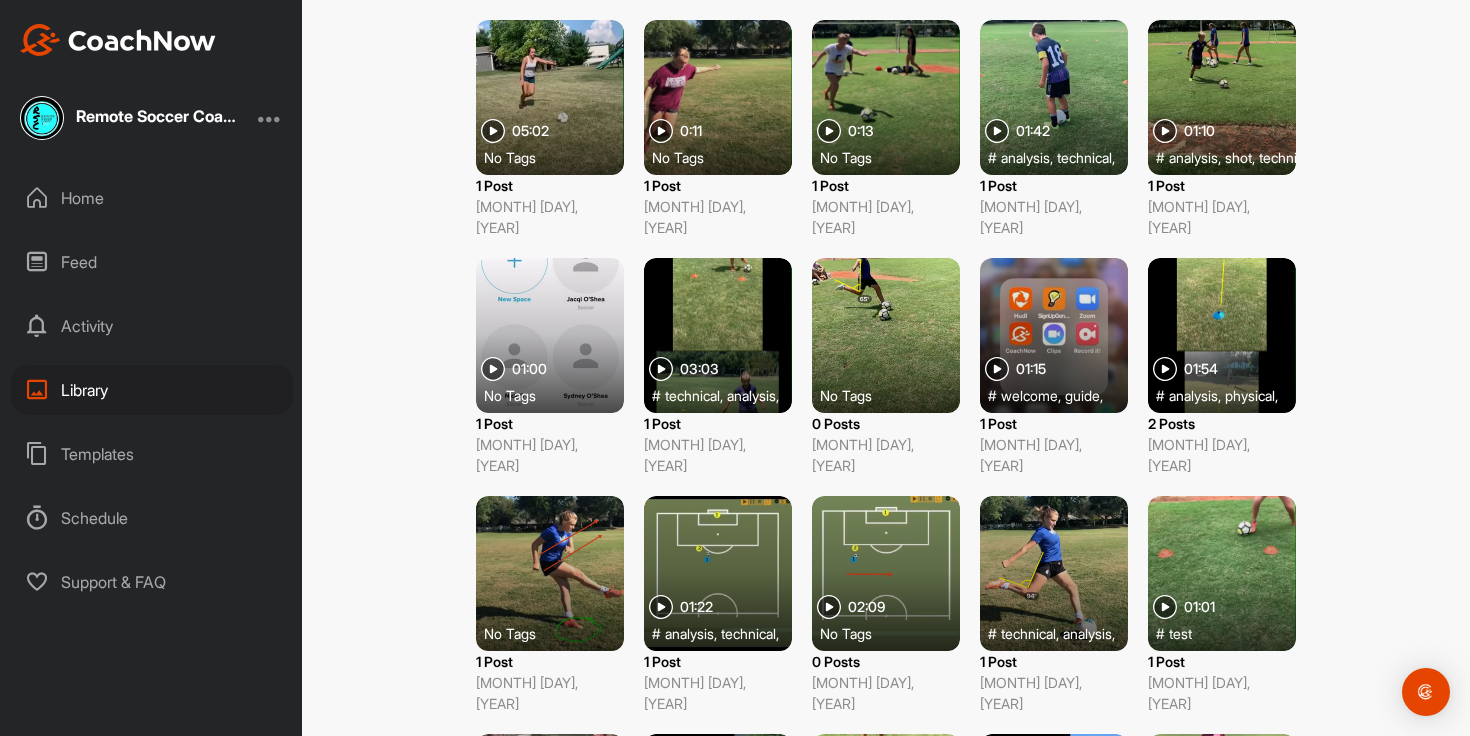 click at bounding box center (1222, 573) 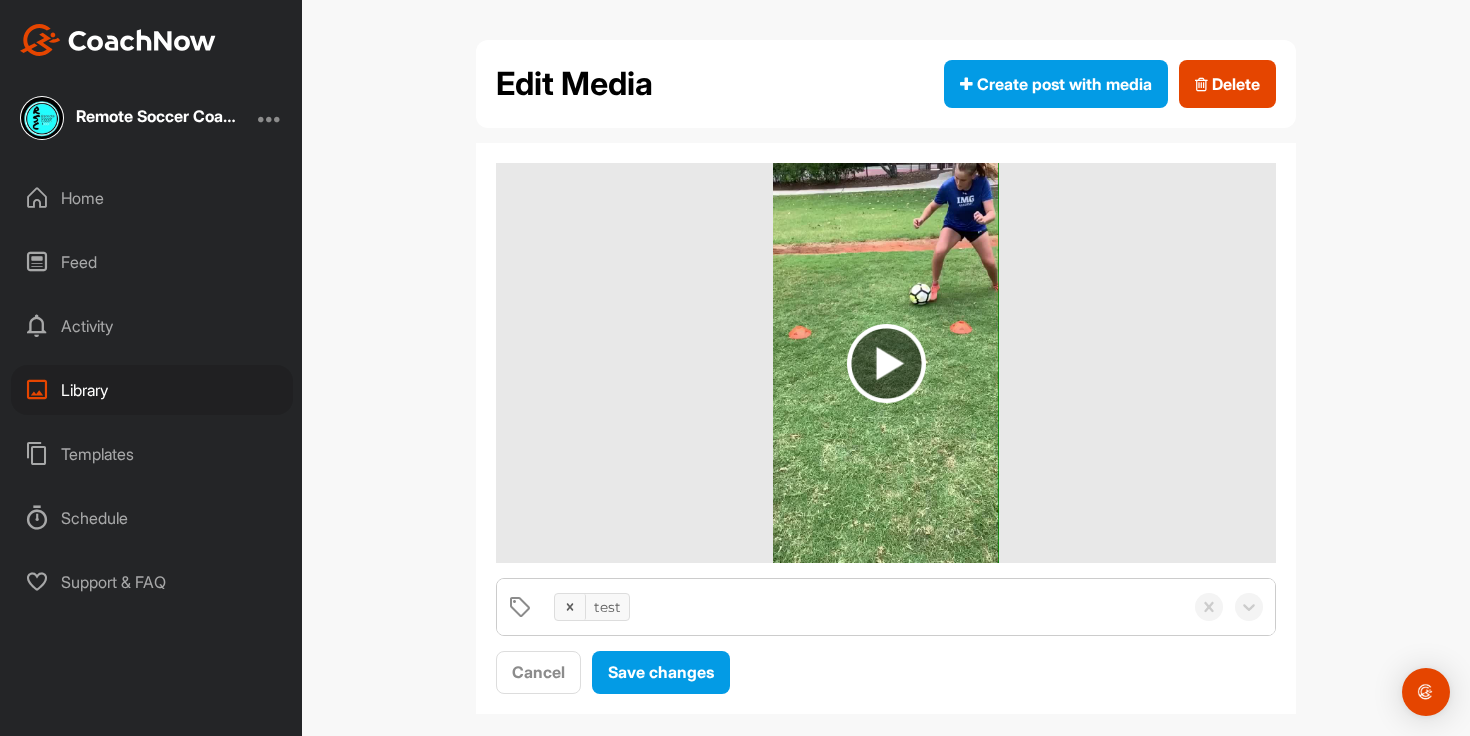click at bounding box center [886, 363] 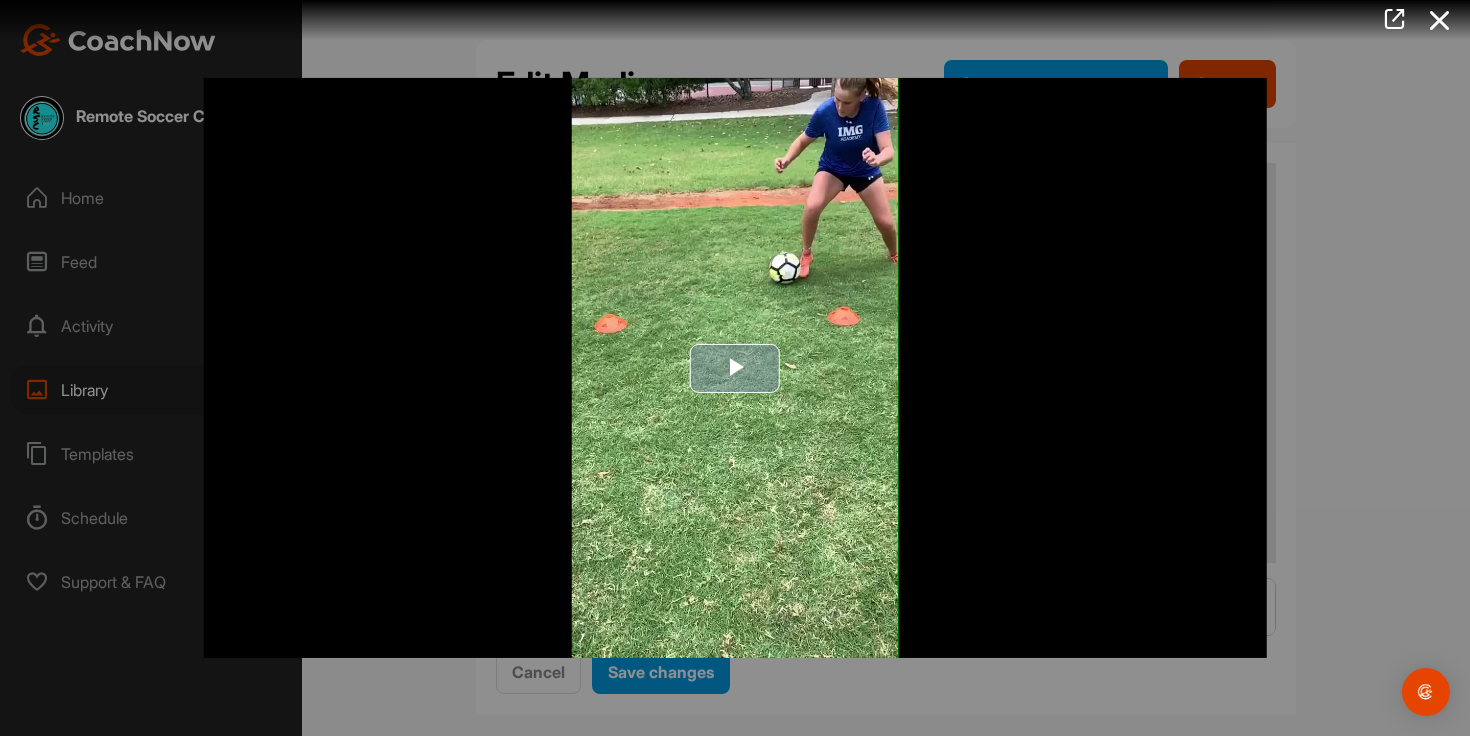 click at bounding box center [735, 368] 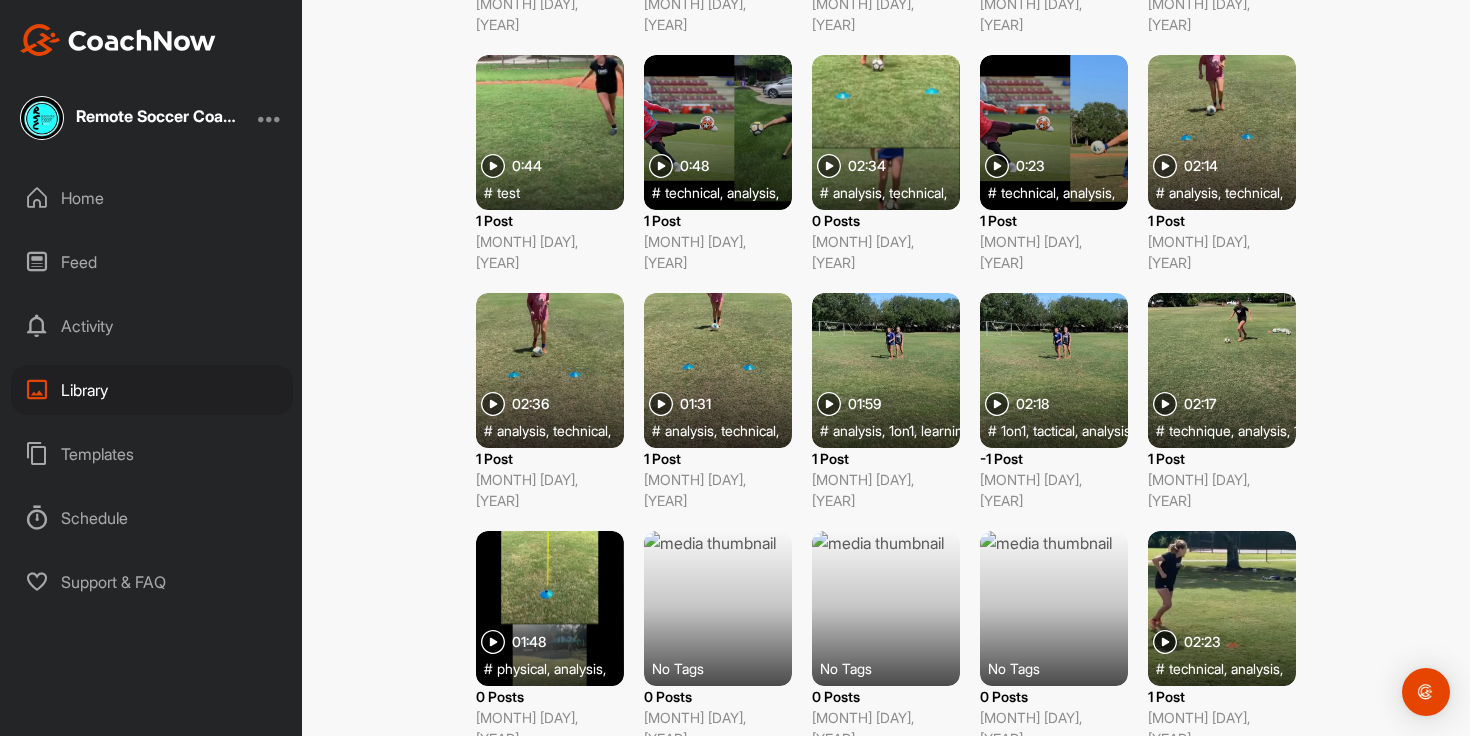 scroll, scrollTop: 2481, scrollLeft: 0, axis: vertical 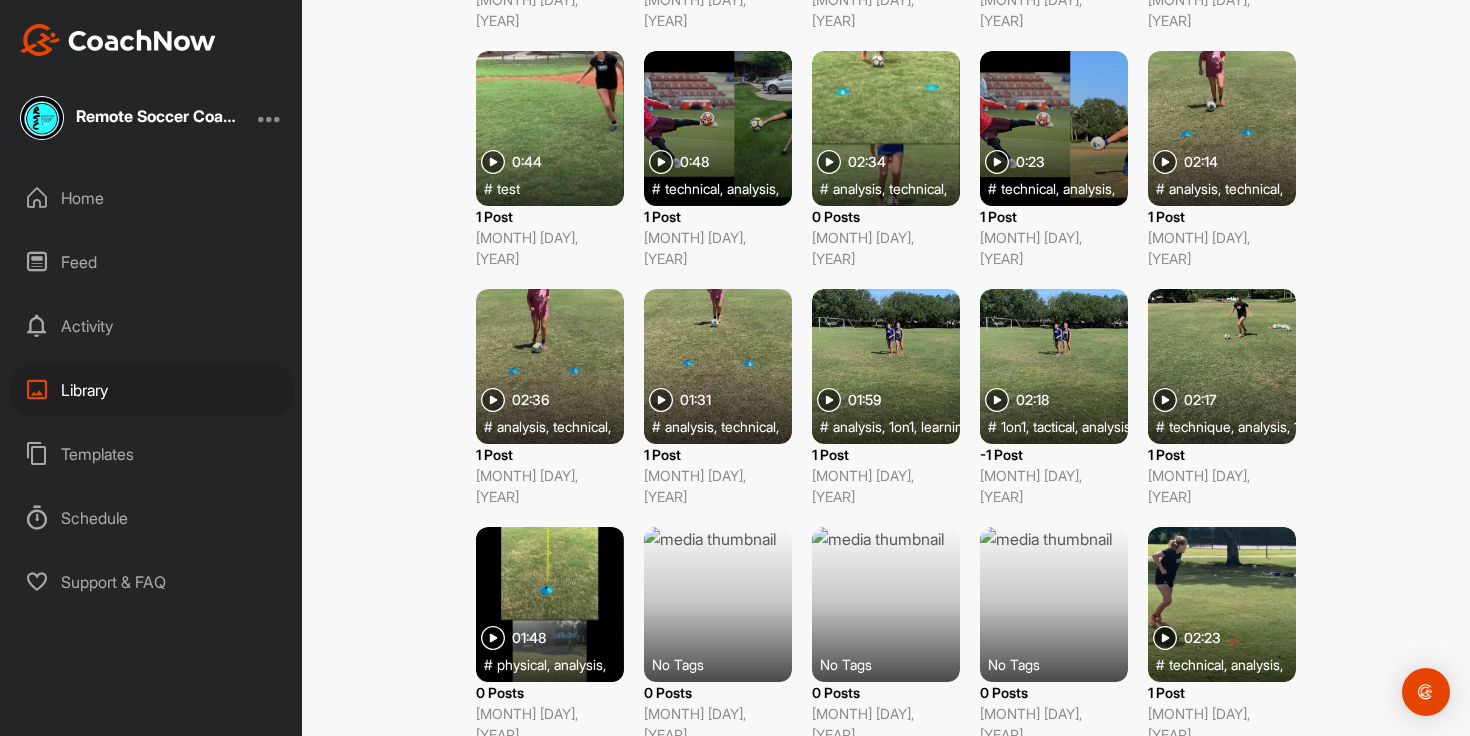 click at bounding box center [1222, 604] 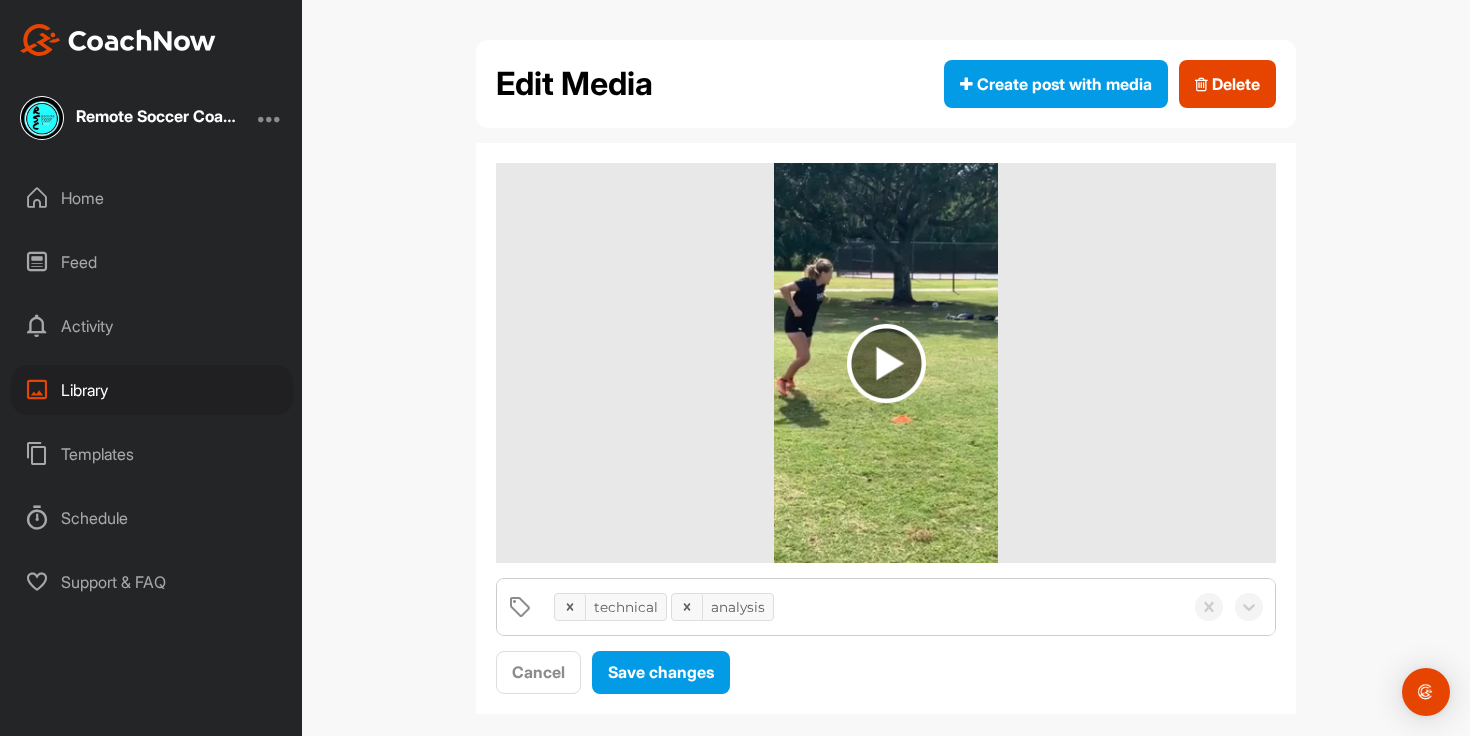 click at bounding box center (886, 363) 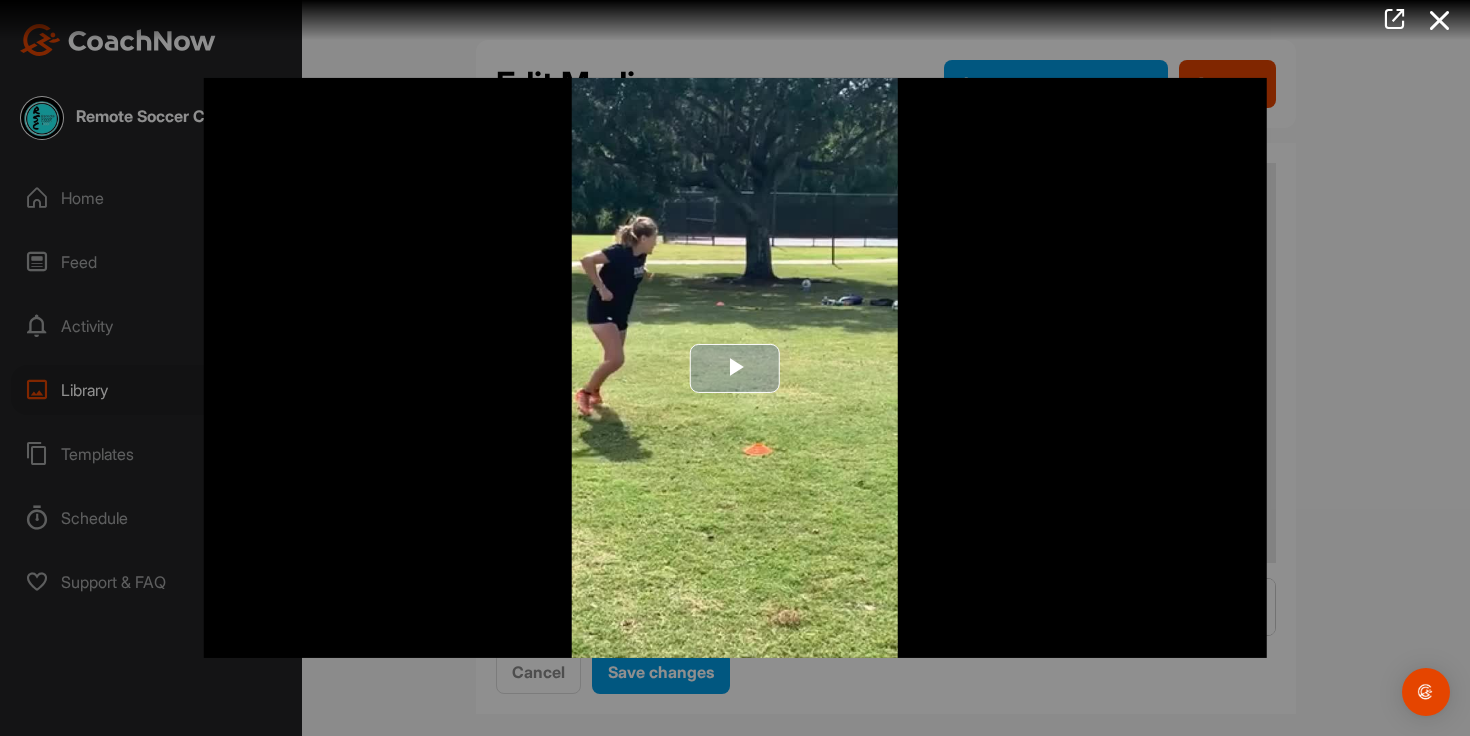 click at bounding box center [735, 368] 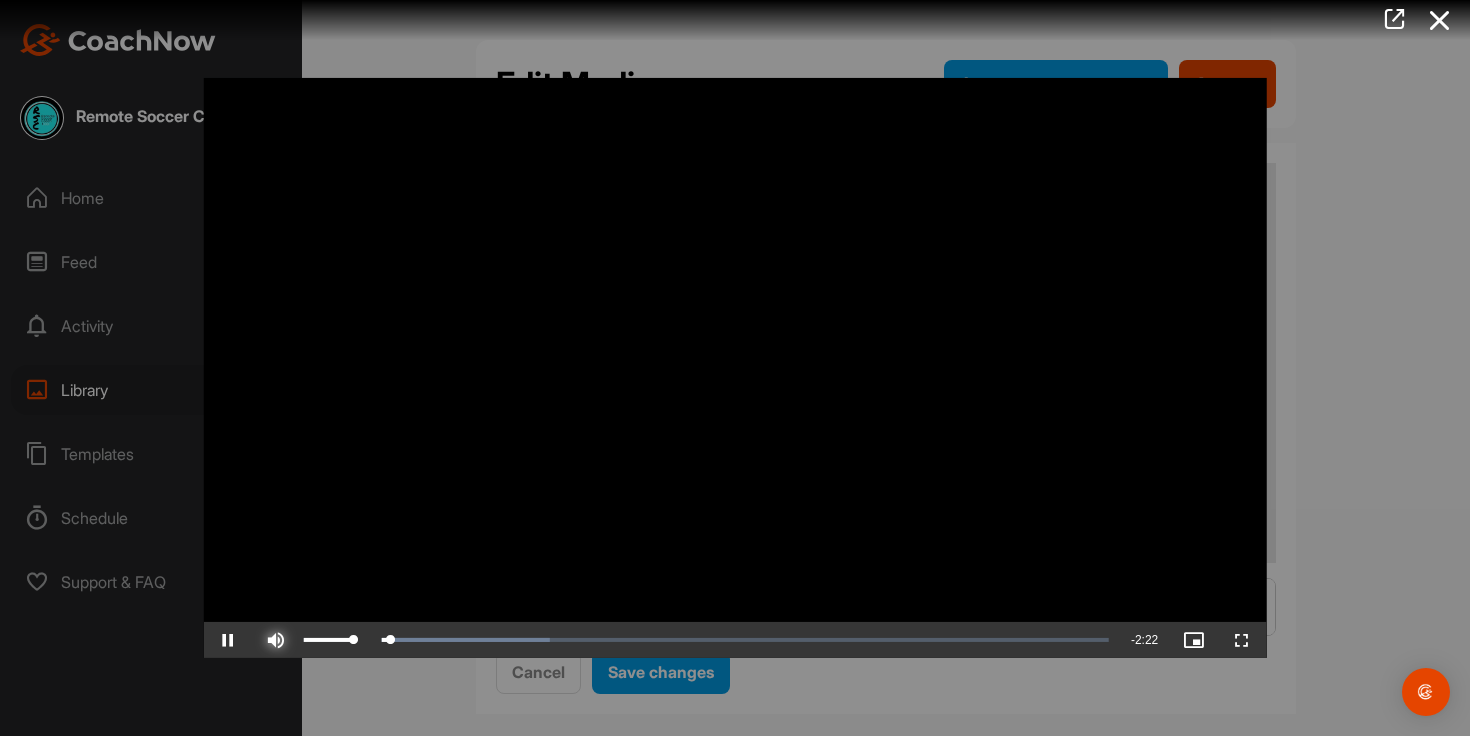 click at bounding box center (276, 640) 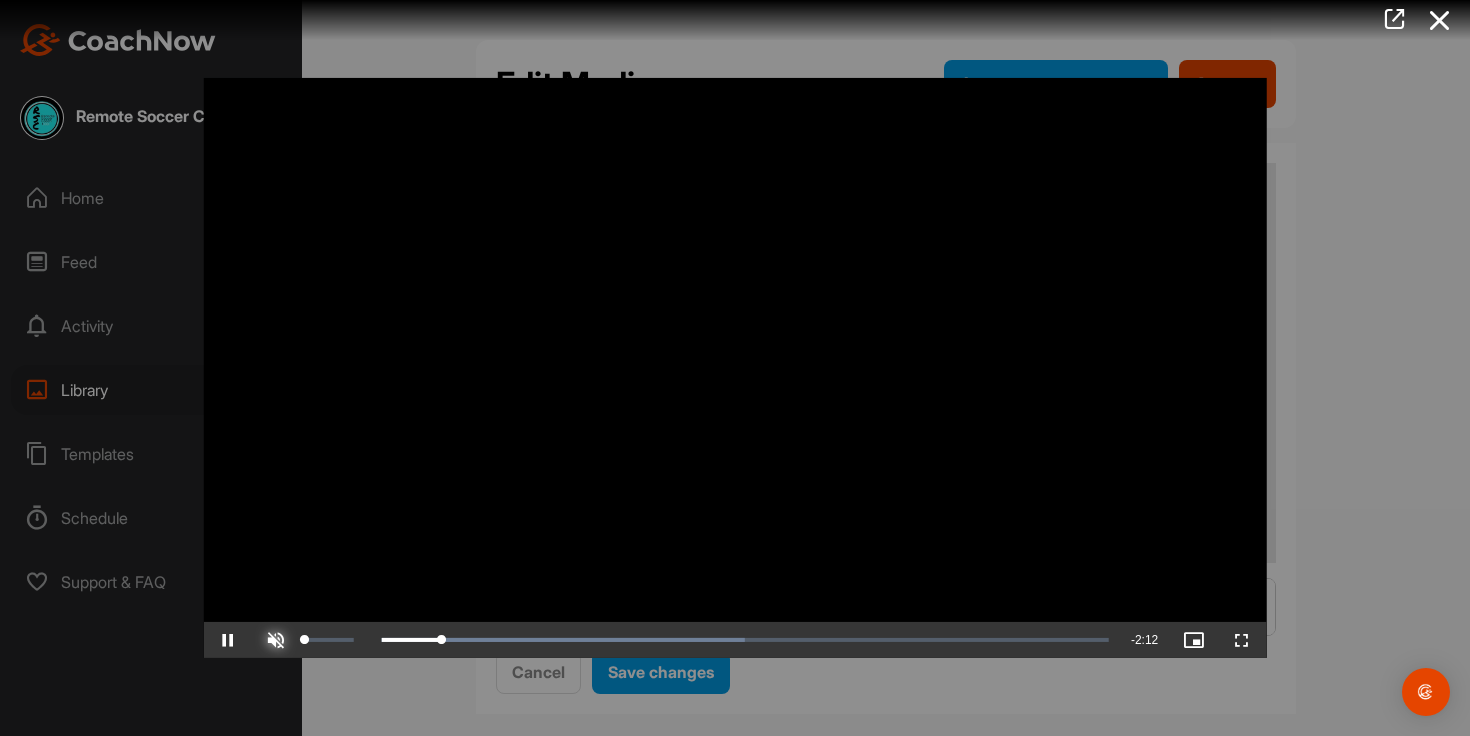 click at bounding box center [276, 640] 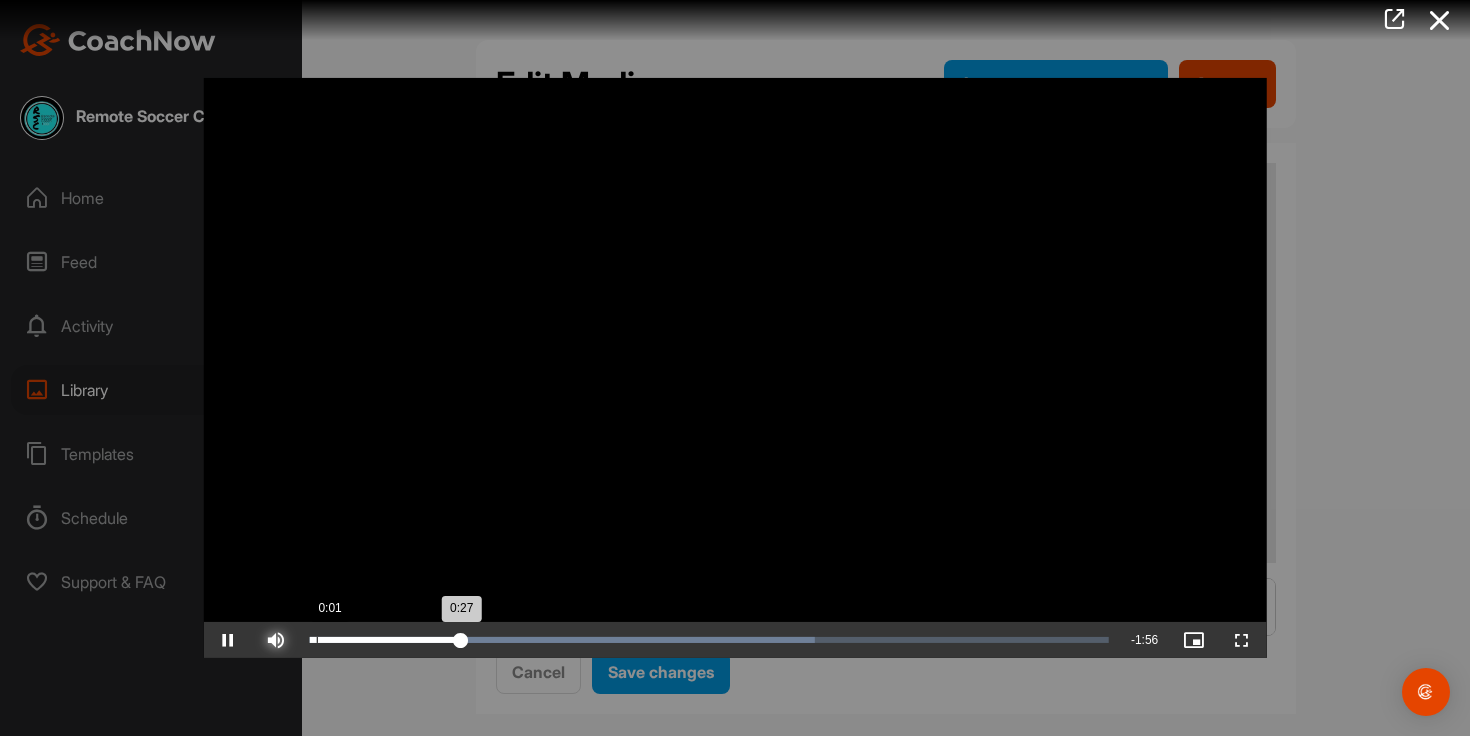 click on "Loaded :  63.21% 0:01 0:27" at bounding box center [709, 640] 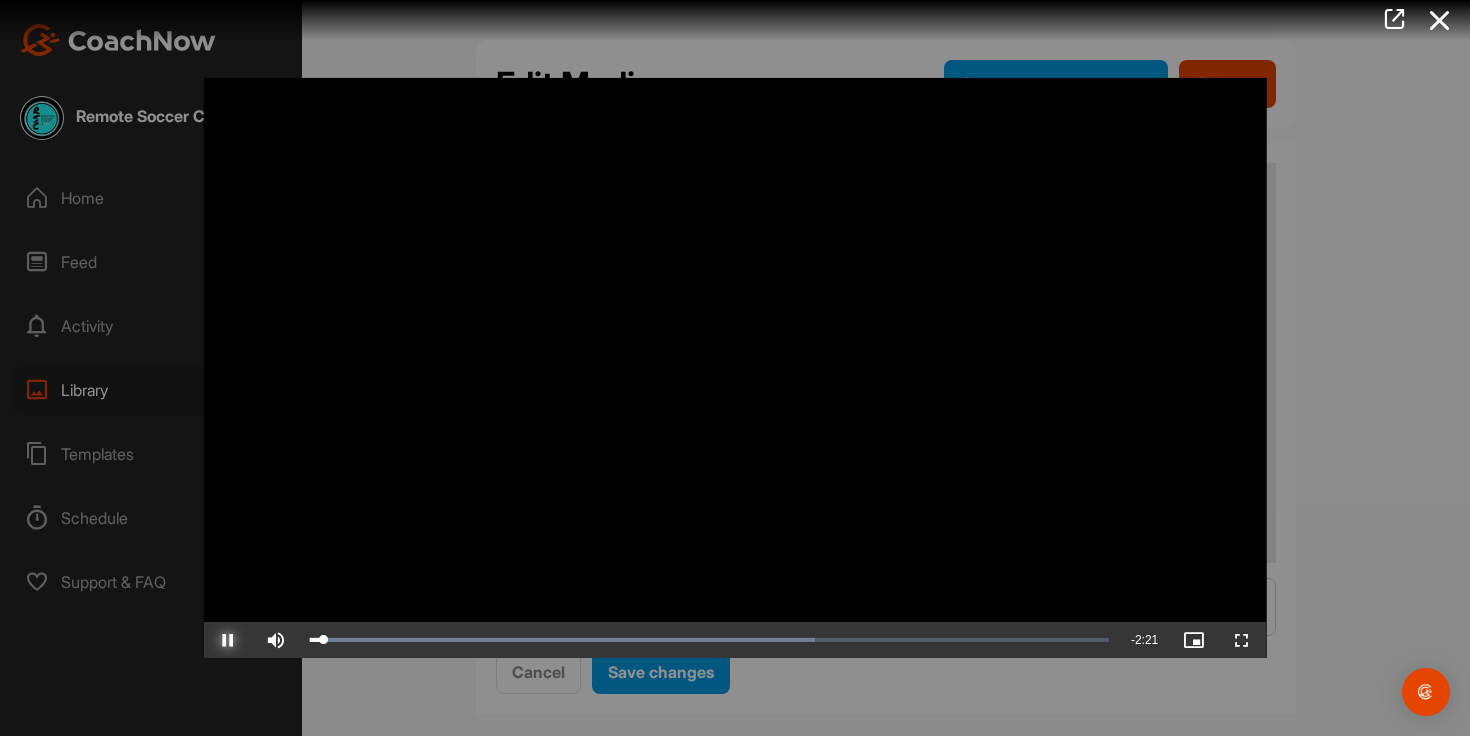 click at bounding box center (228, 640) 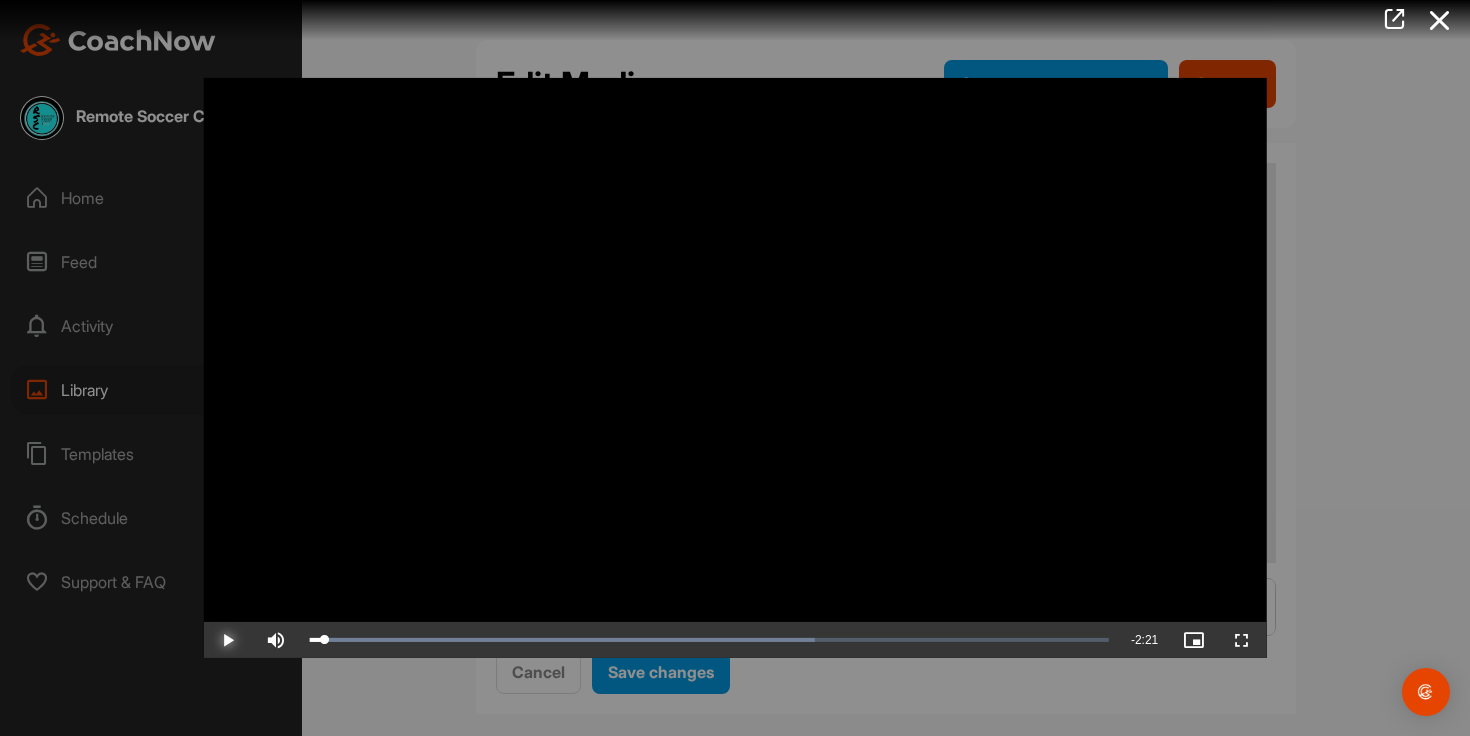 click at bounding box center [228, 640] 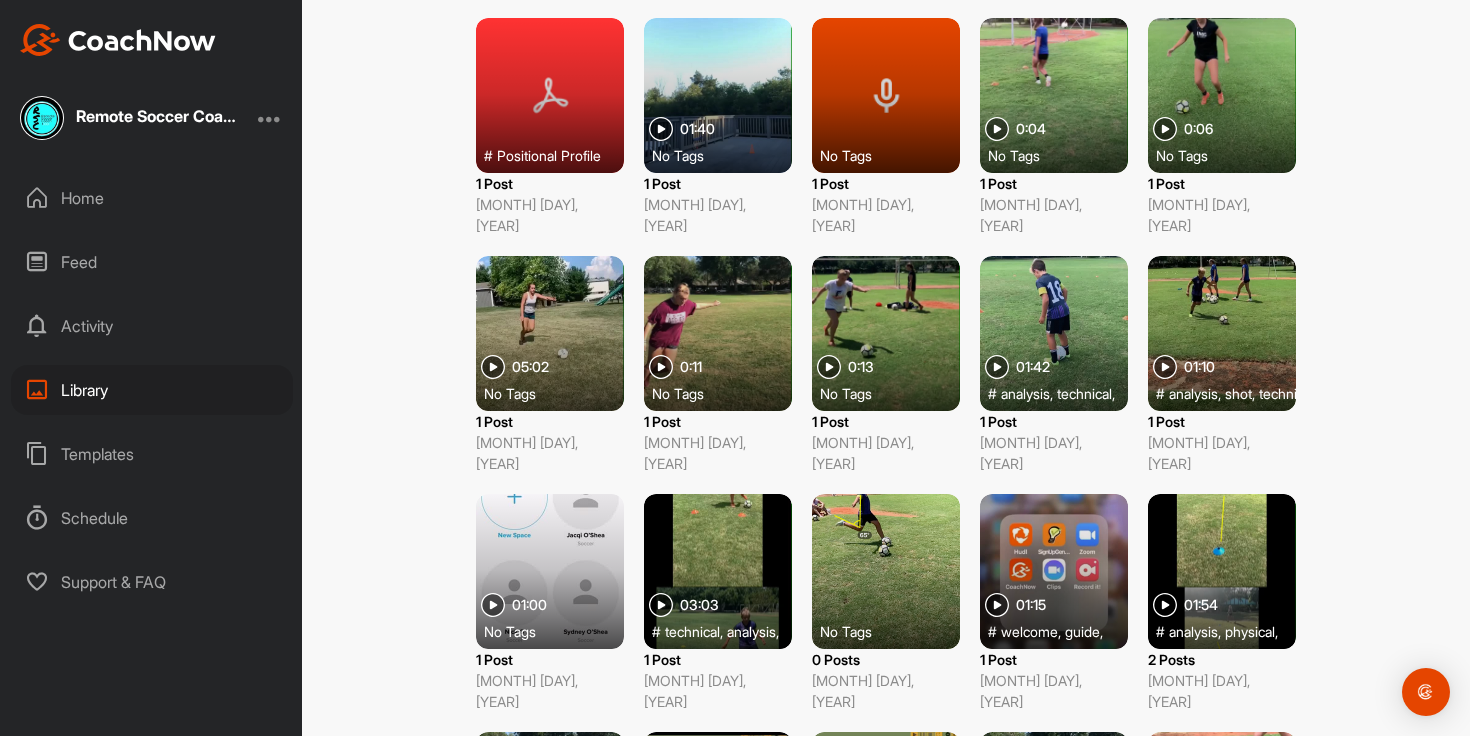 scroll, scrollTop: 0, scrollLeft: 0, axis: both 